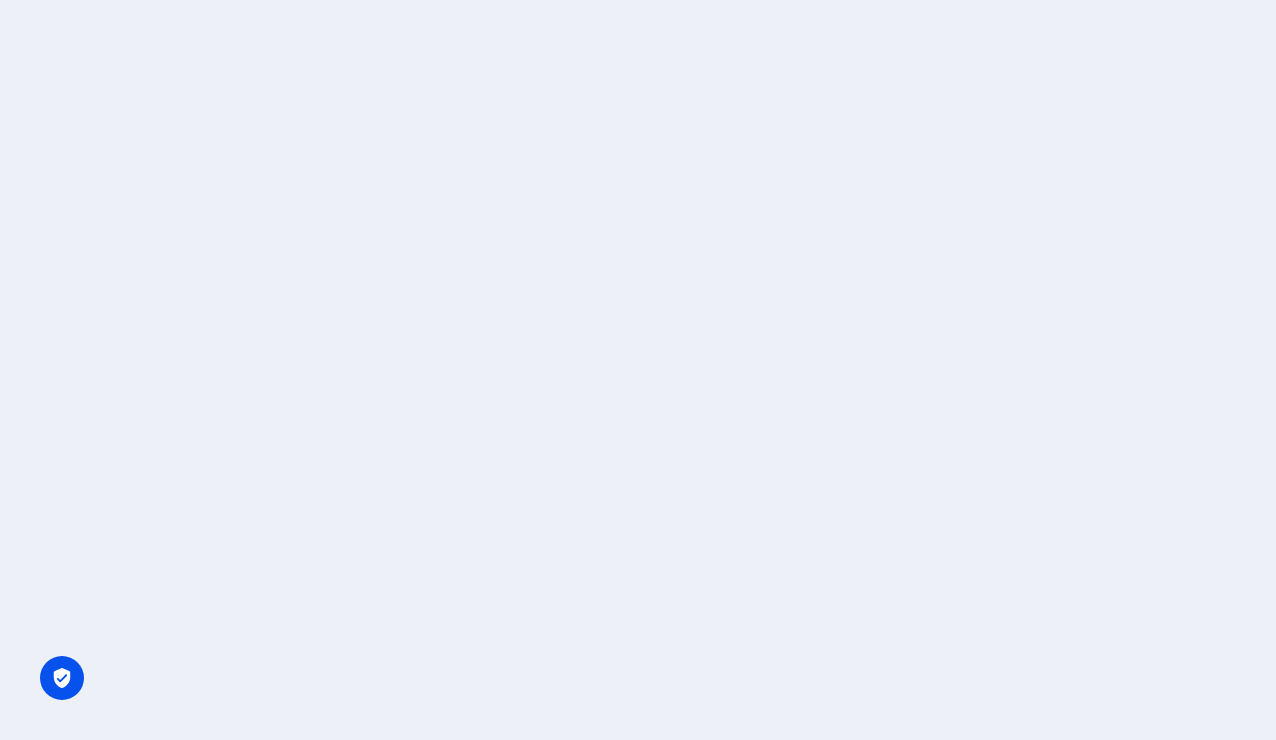 scroll, scrollTop: 0, scrollLeft: 0, axis: both 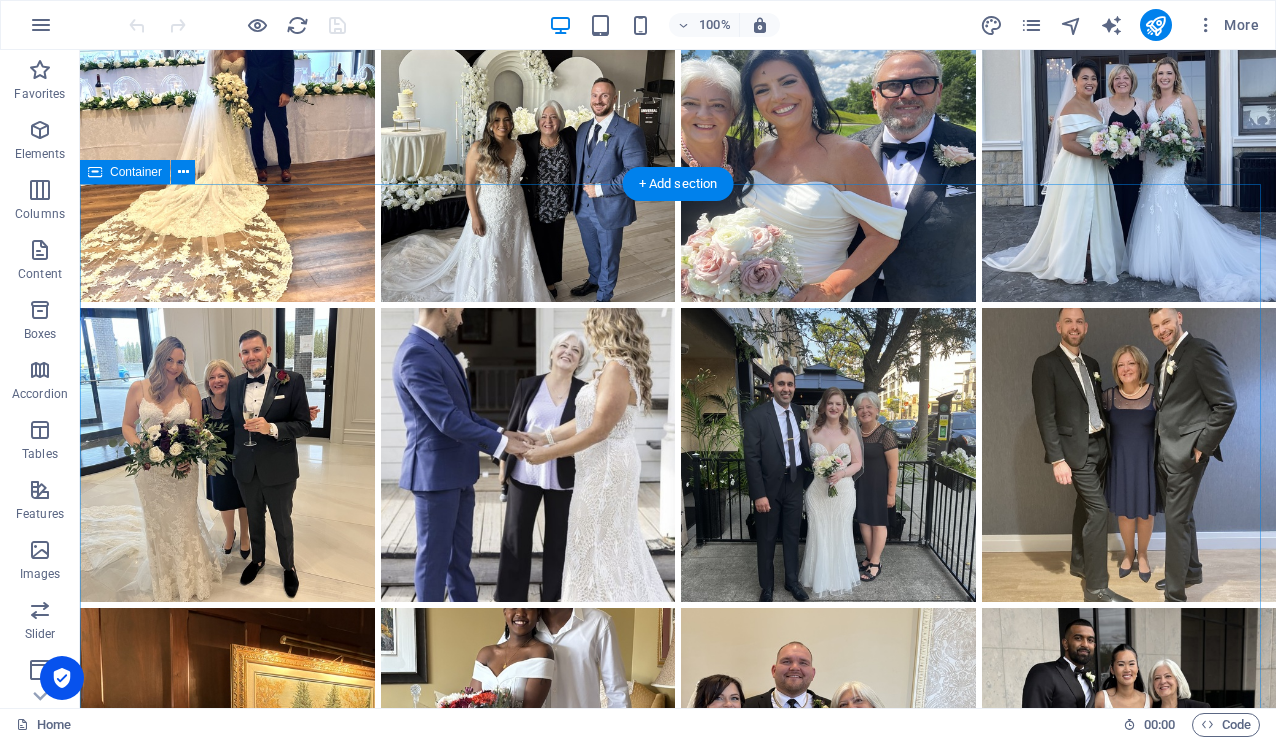 click on "What's it Like to Work with [PERSON_NAME] We begin with a free consultation where you share your vision for your ceremony, and together we determine the best package for your needs. Once the [MEDICAL_DATA] is paid, you will receive a comprehensive wedding package with all of the necessary information and instructions on how to proceed. About four weeks before the big day, I remind you to apply for your marriage licence and to make your ceremony selections, and then using your choices,  I craft a beautiful ceremony which may include the telling your love story.   We then collaborate until the draft is perfect. On the day of the wedding, I arrive about 20-30 minutes before the ceremony to coordinate with other vendors and to set up. Right after the ceremony, you receive a record of solemnization, and I handle sending your signed licence to the Registrar’s Office.   I also like to get a photo of us together. post-wedding process hassle-free." at bounding box center [678, 1859] 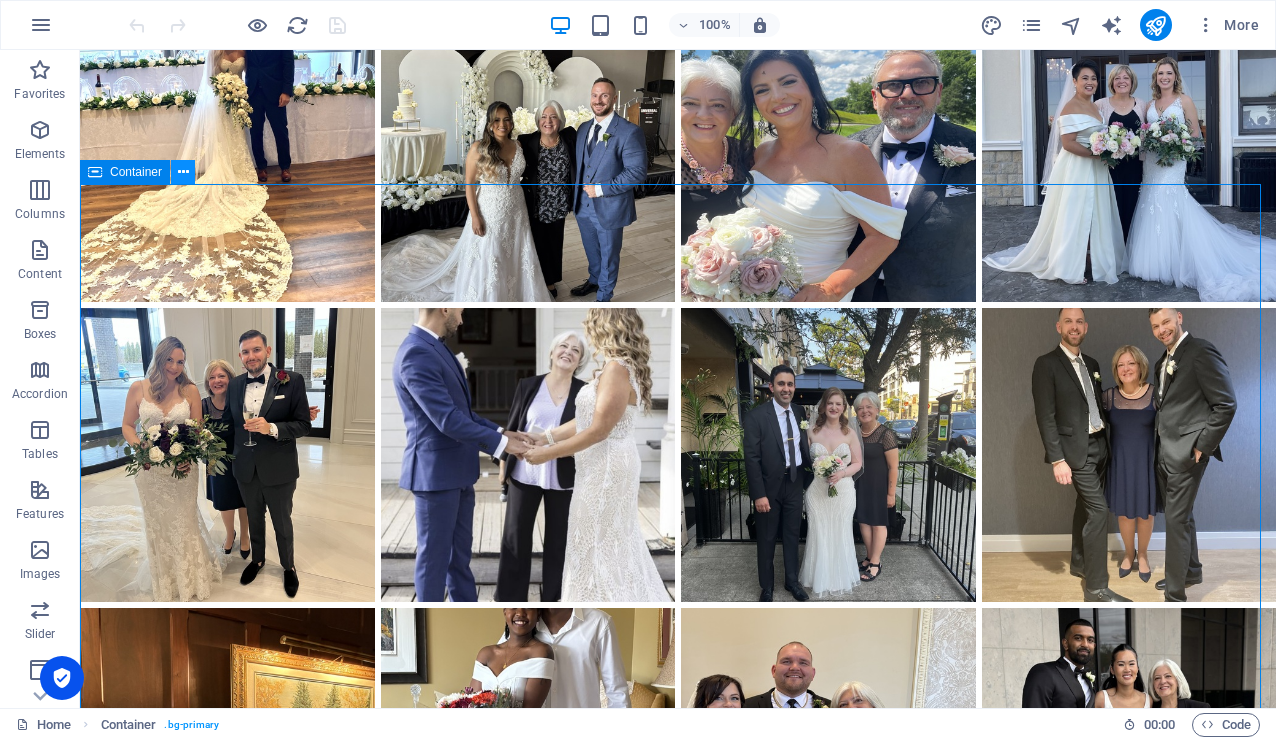 click at bounding box center (183, 172) 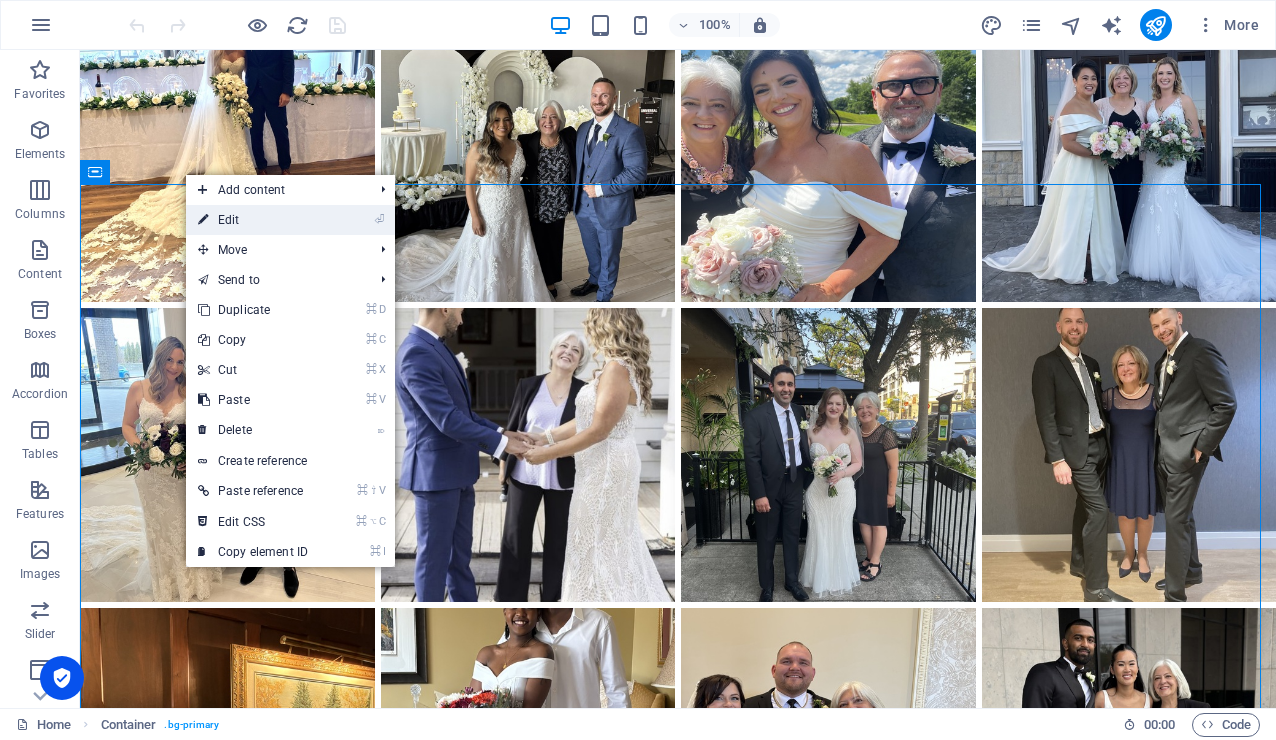 click on "⏎  Edit" at bounding box center [253, 220] 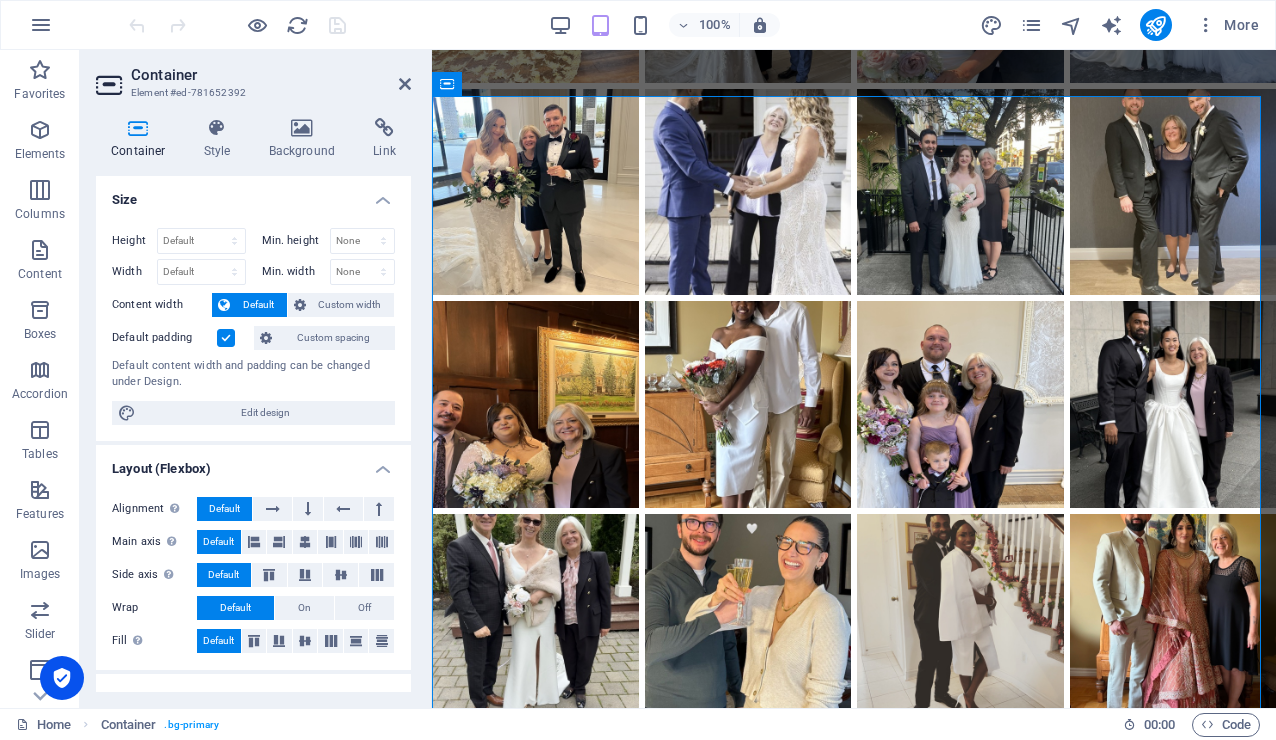 scroll, scrollTop: 2370, scrollLeft: 0, axis: vertical 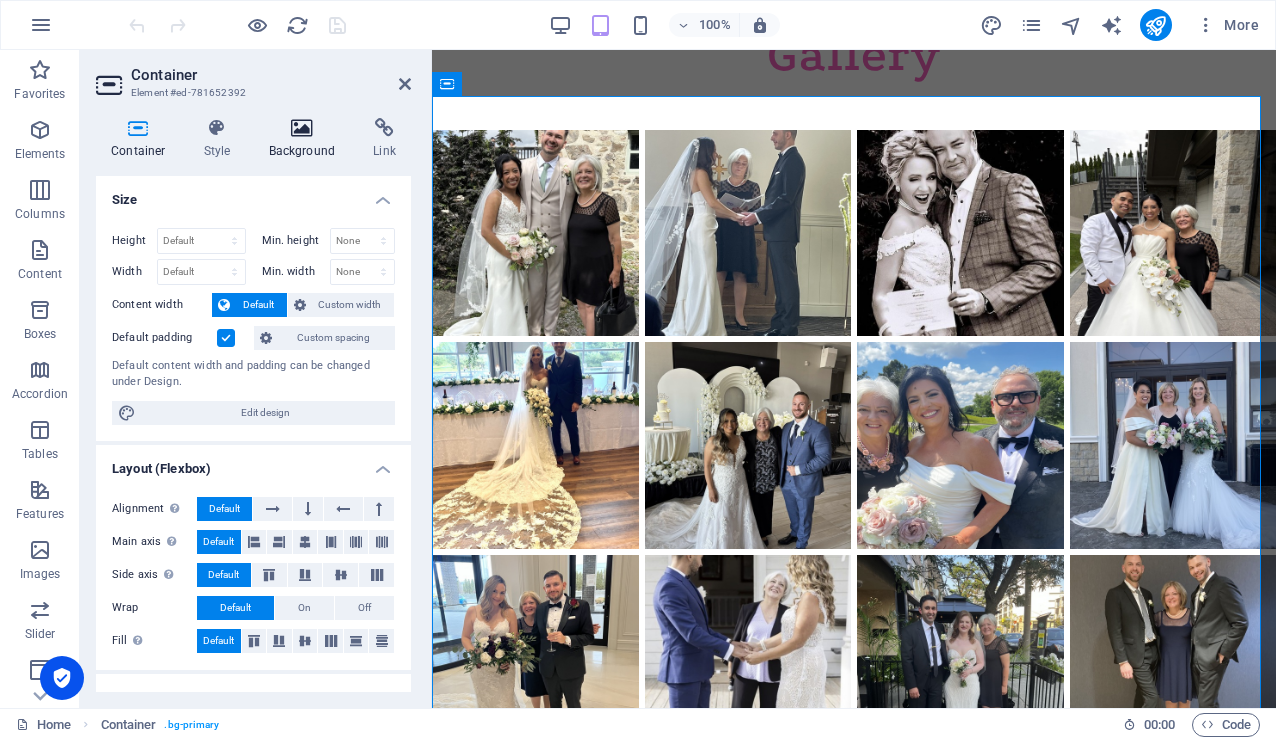 click at bounding box center (302, 128) 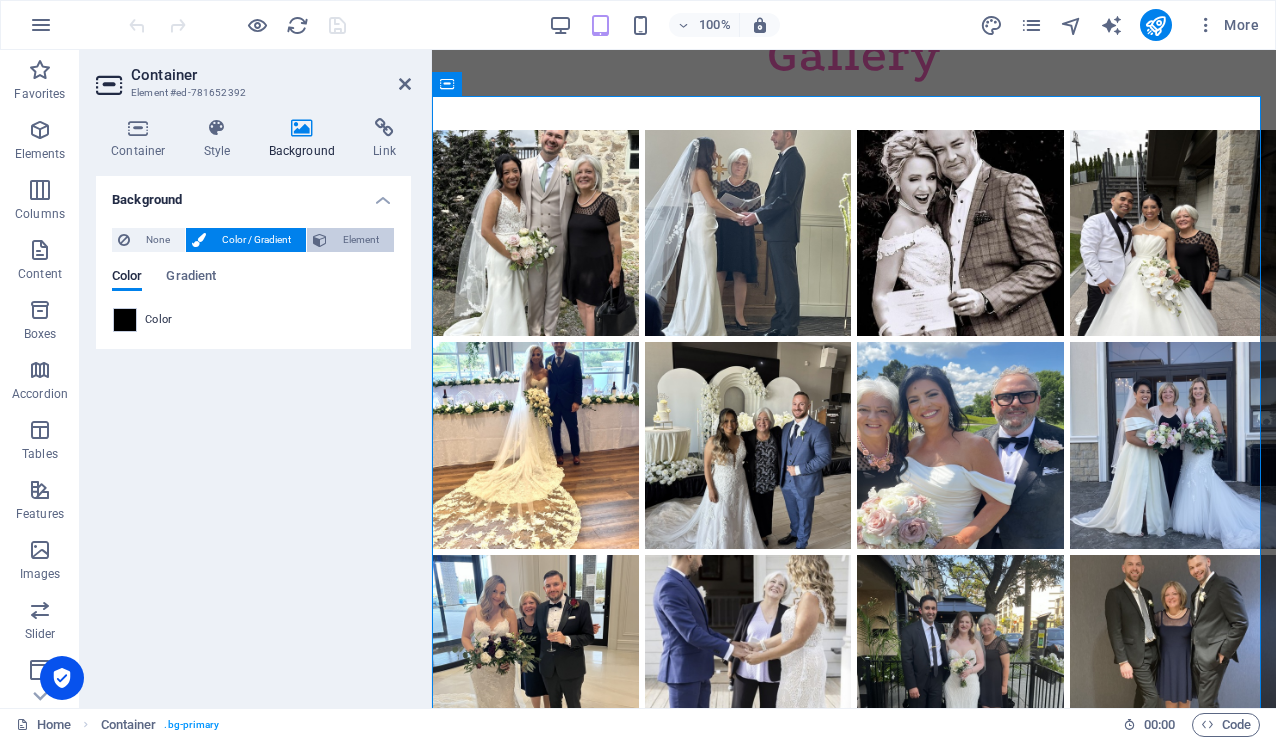 click on "Element" at bounding box center (360, 240) 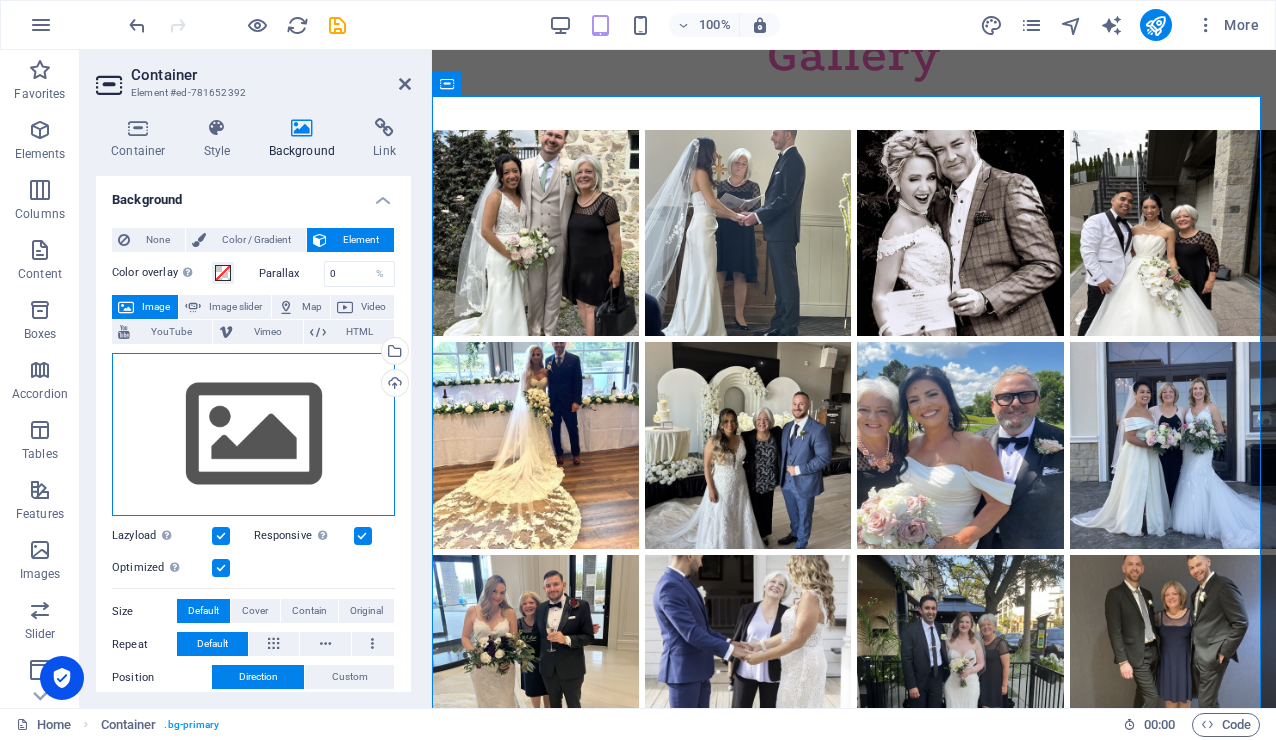 click on "Drag files here, click to choose files or select files from Files or our free stock photos & videos" at bounding box center [253, 435] 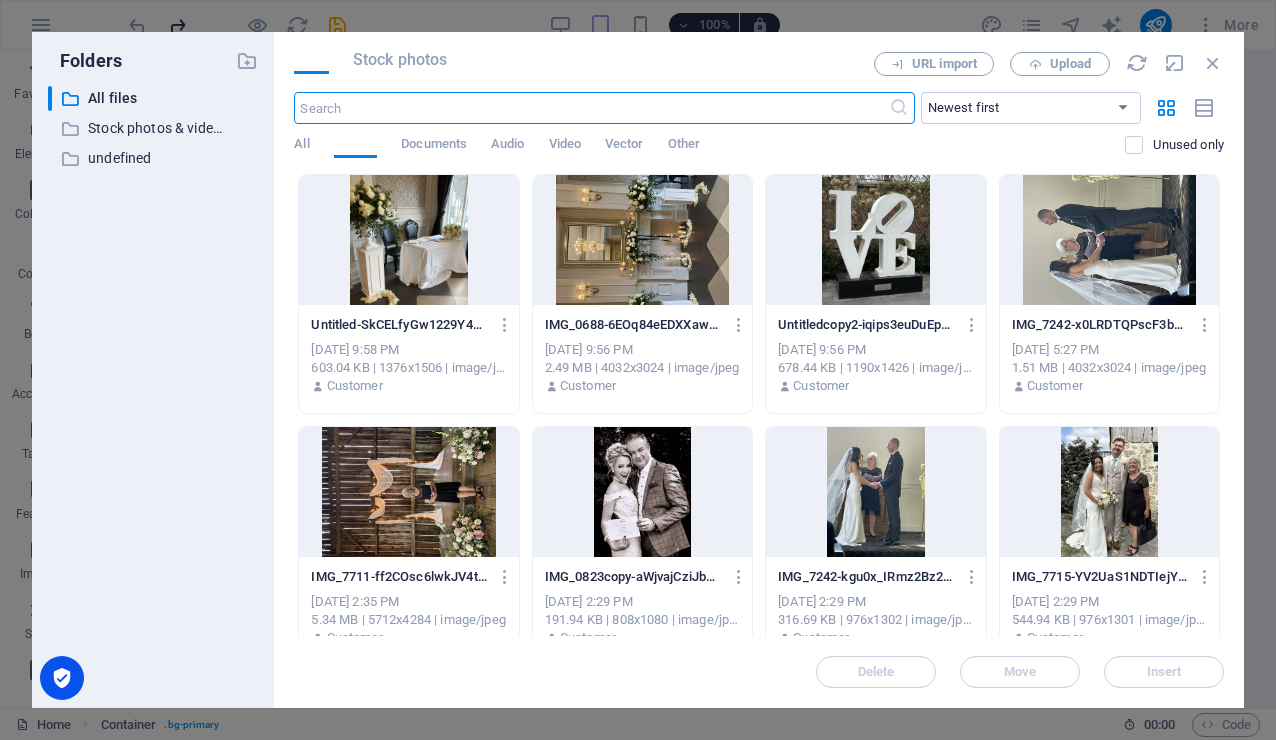 scroll, scrollTop: 2880, scrollLeft: 0, axis: vertical 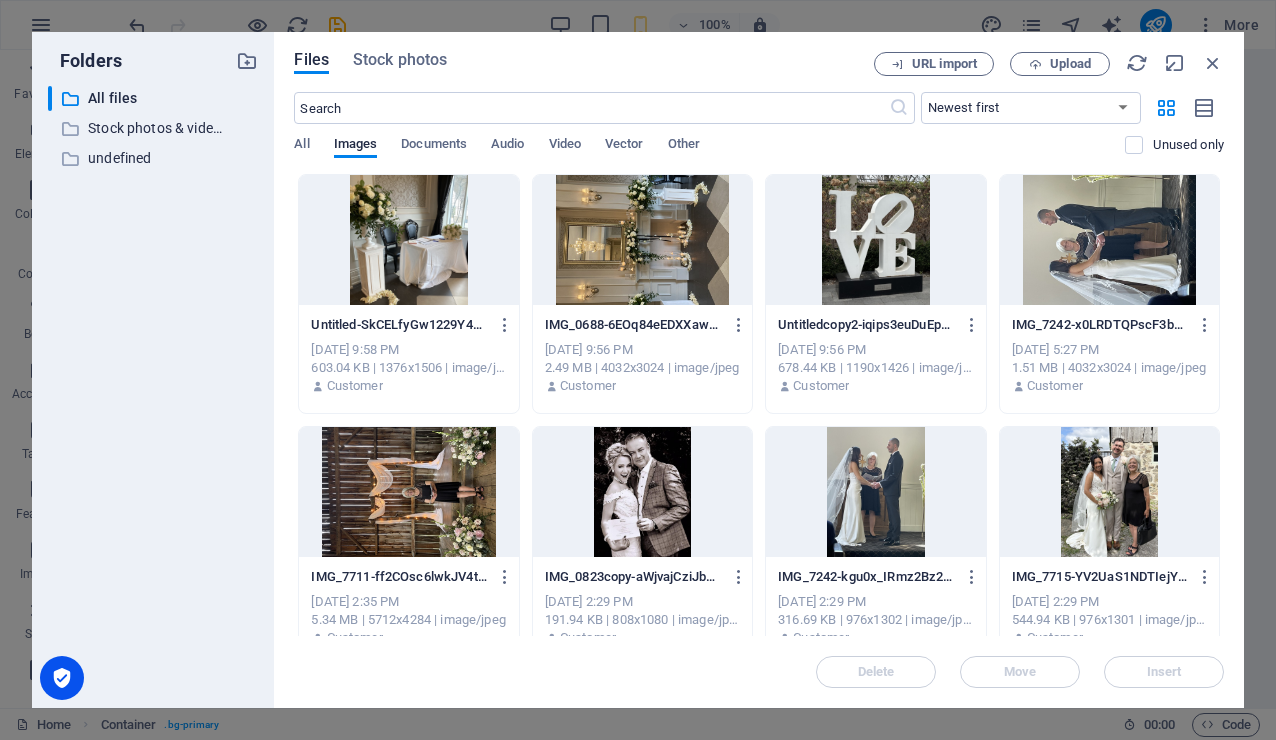 drag, startPoint x: 1218, startPoint y: 223, endPoint x: 1218, endPoint y: 275, distance: 52 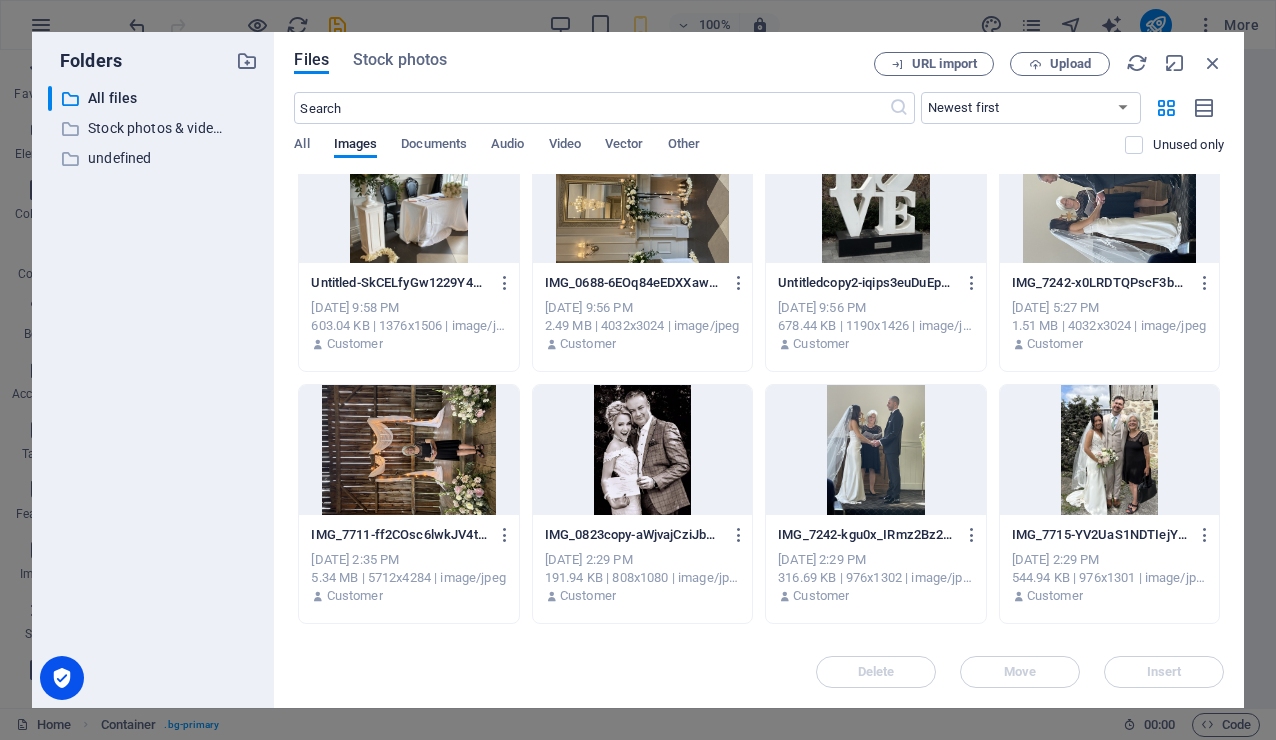 scroll, scrollTop: 0, scrollLeft: 0, axis: both 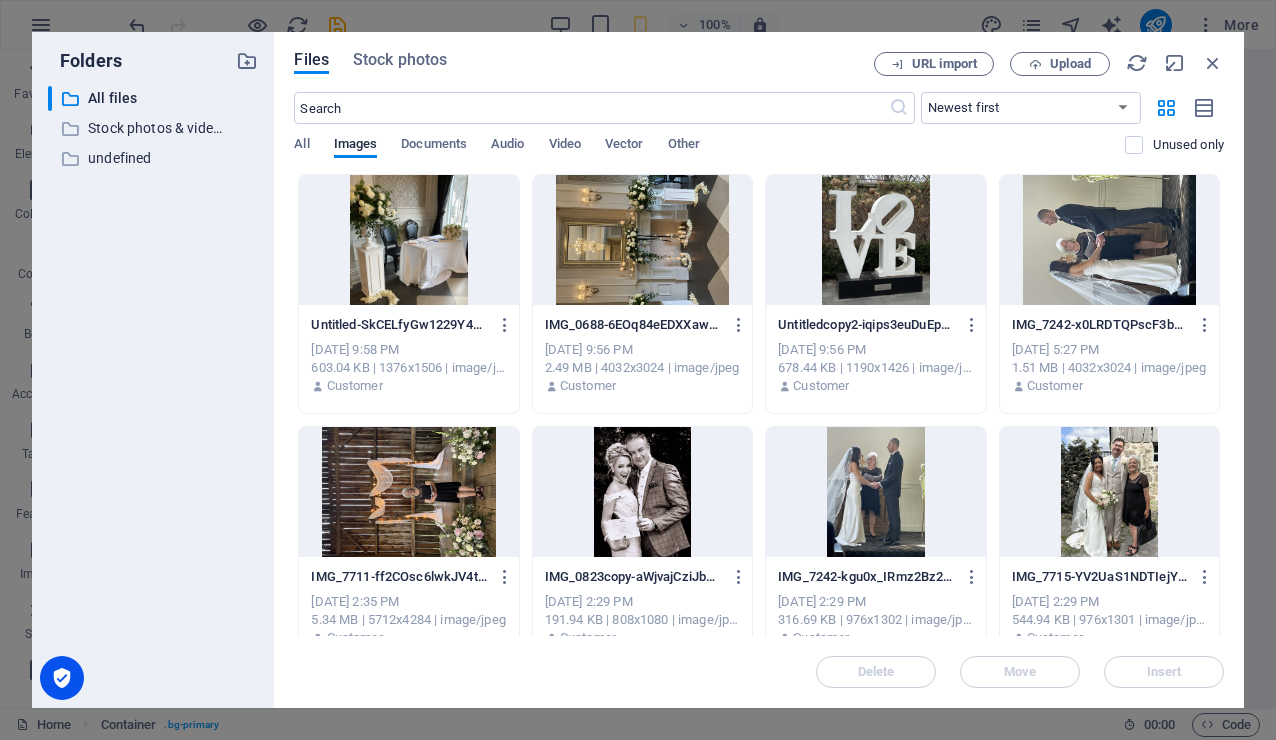 click at bounding box center (642, 240) 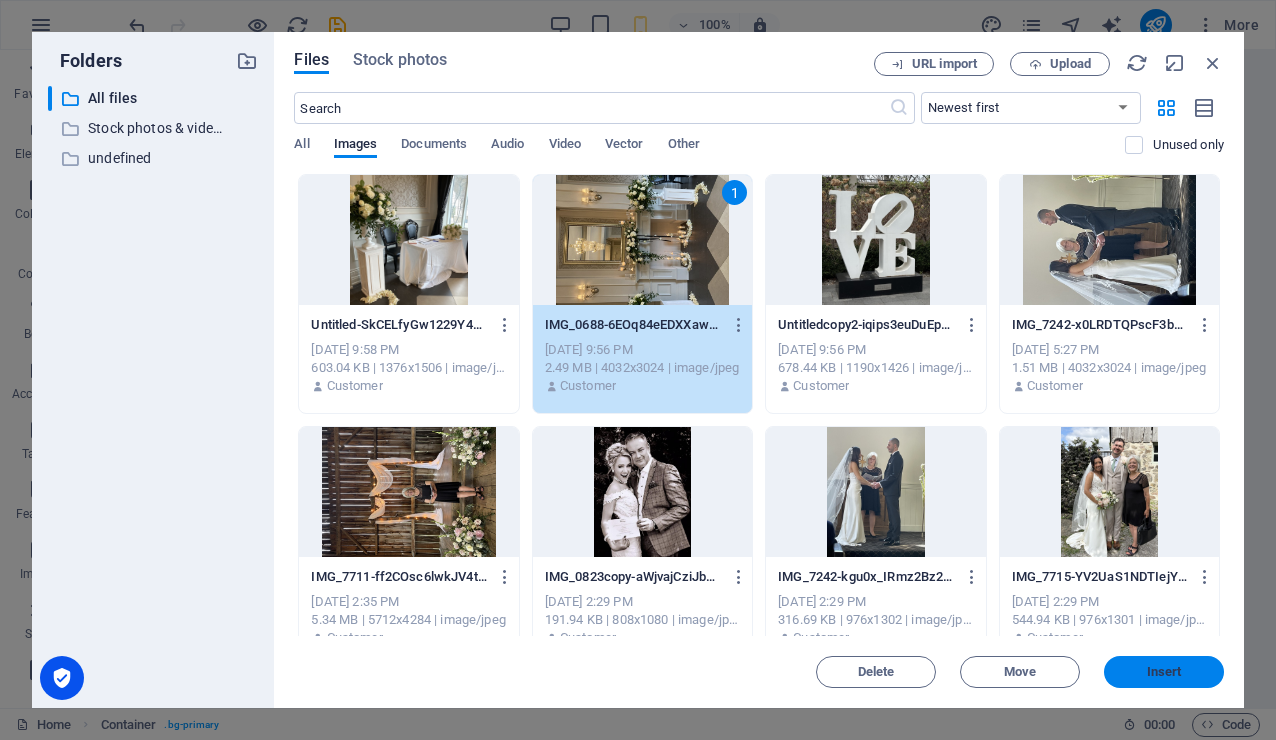 click on "Insert" at bounding box center [1164, 672] 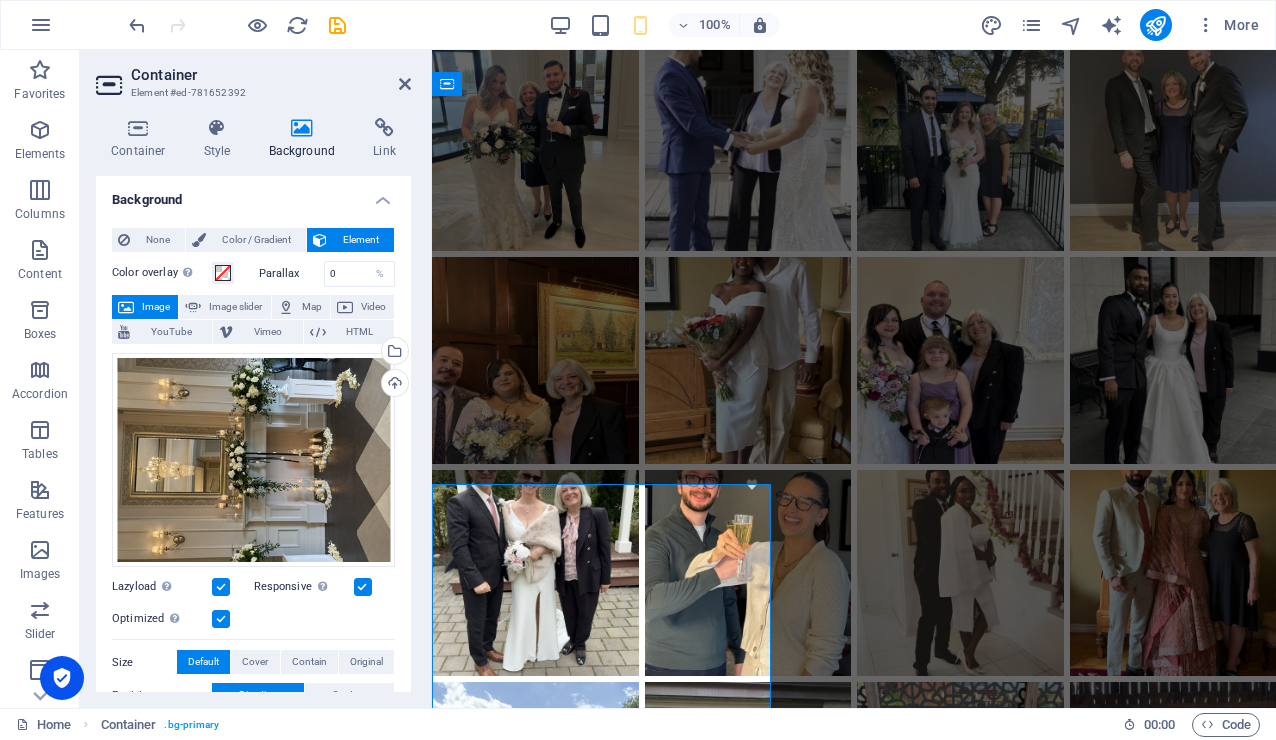 scroll, scrollTop: 2370, scrollLeft: 0, axis: vertical 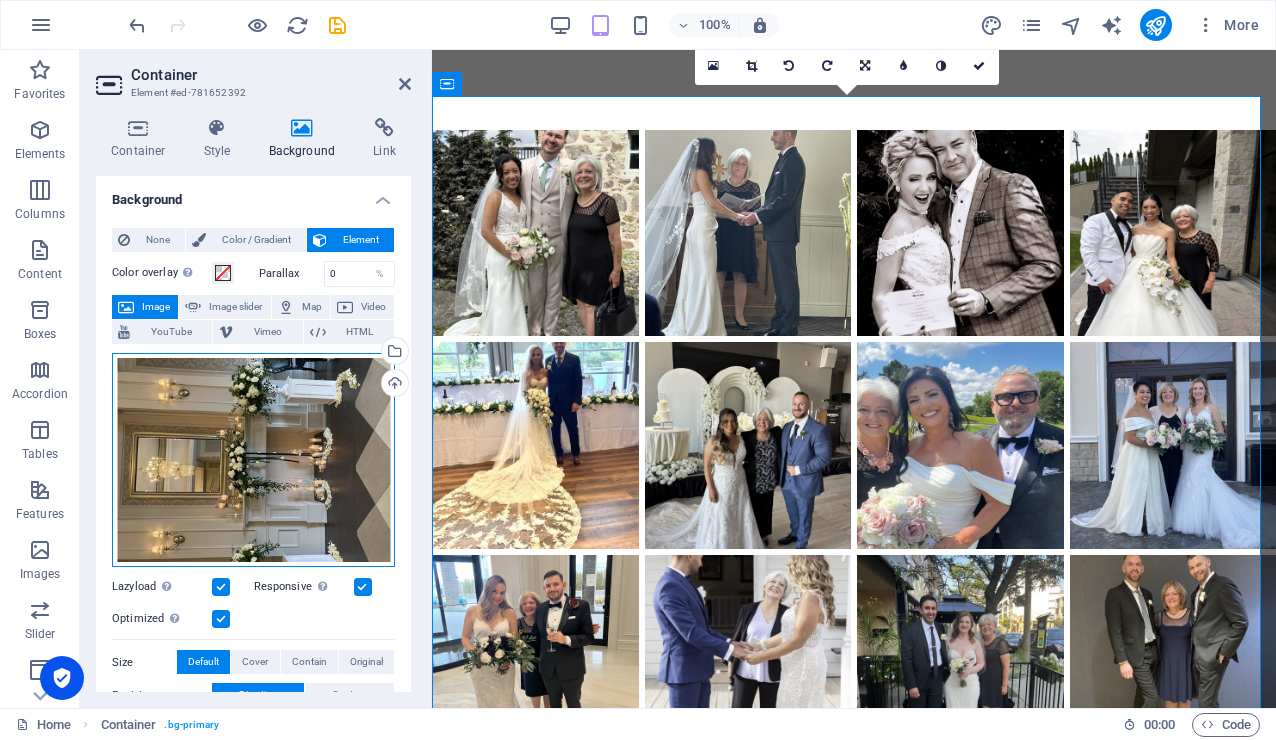 click on "Drag files here, click to choose files or select files from Files or our free stock photos & videos" at bounding box center [253, 460] 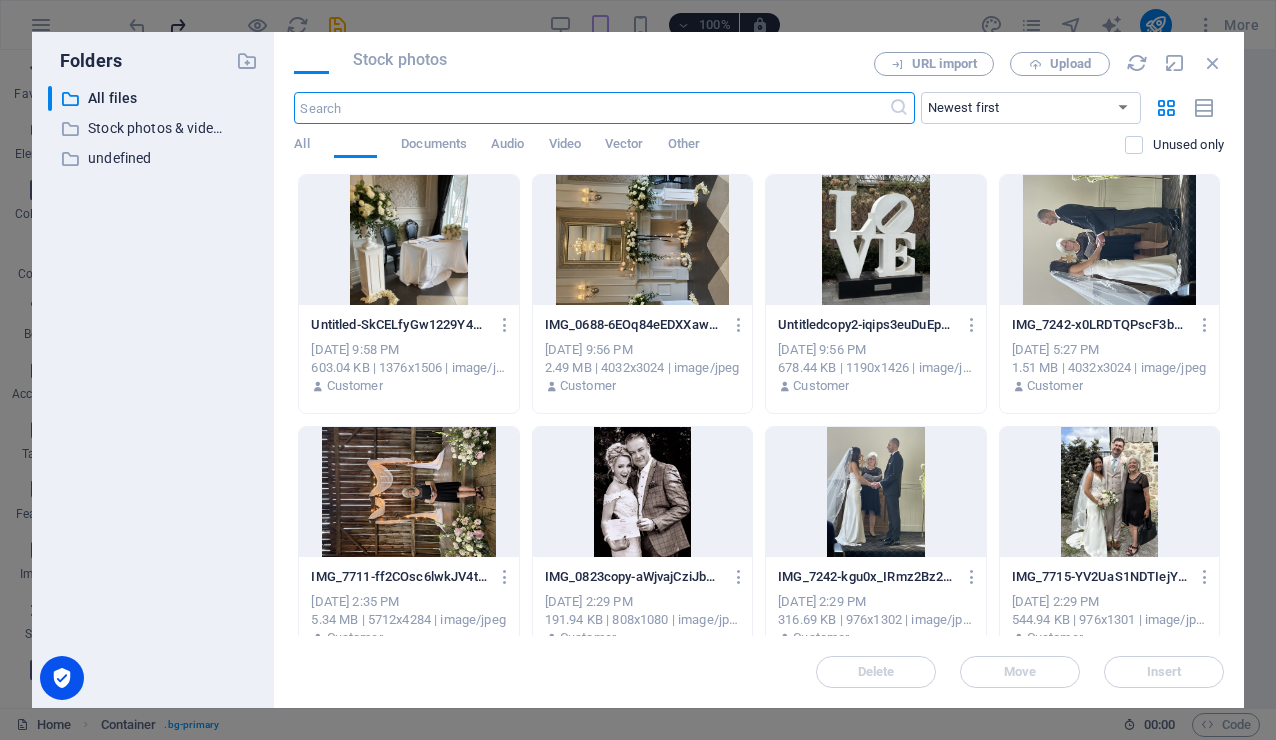scroll, scrollTop: 2880, scrollLeft: 0, axis: vertical 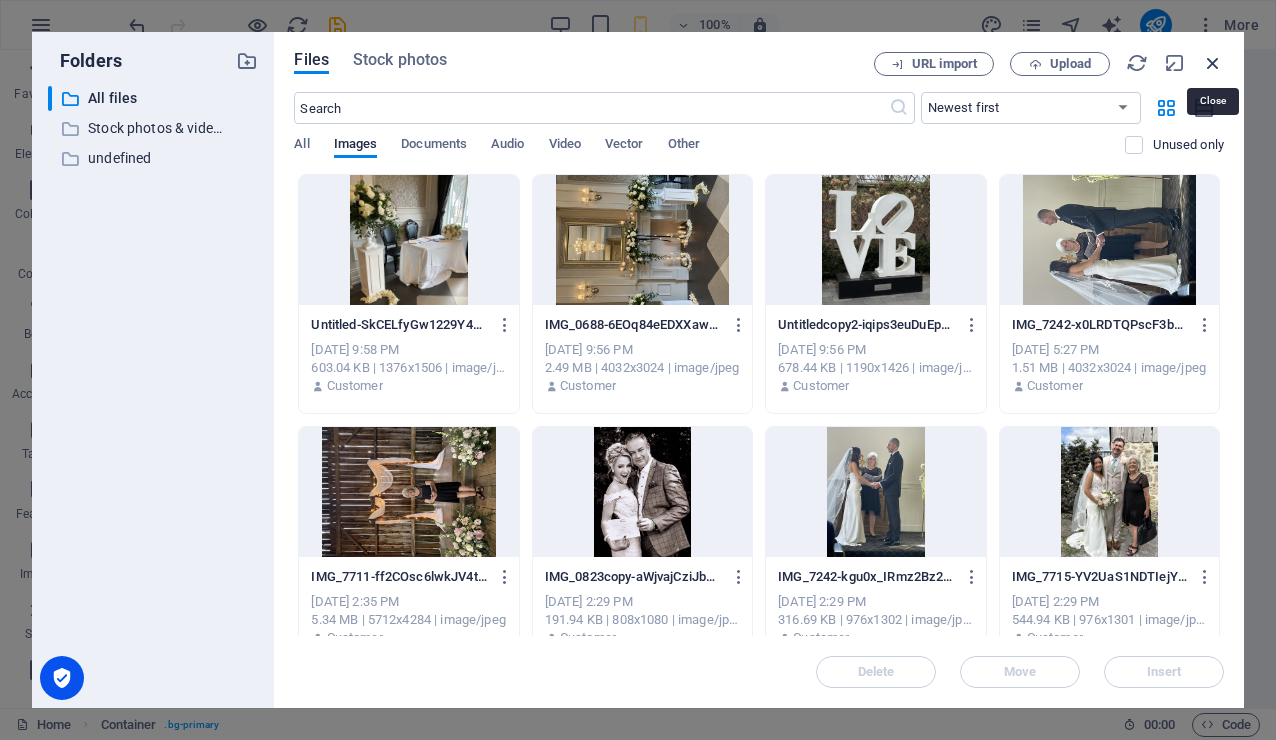 click at bounding box center (1213, 63) 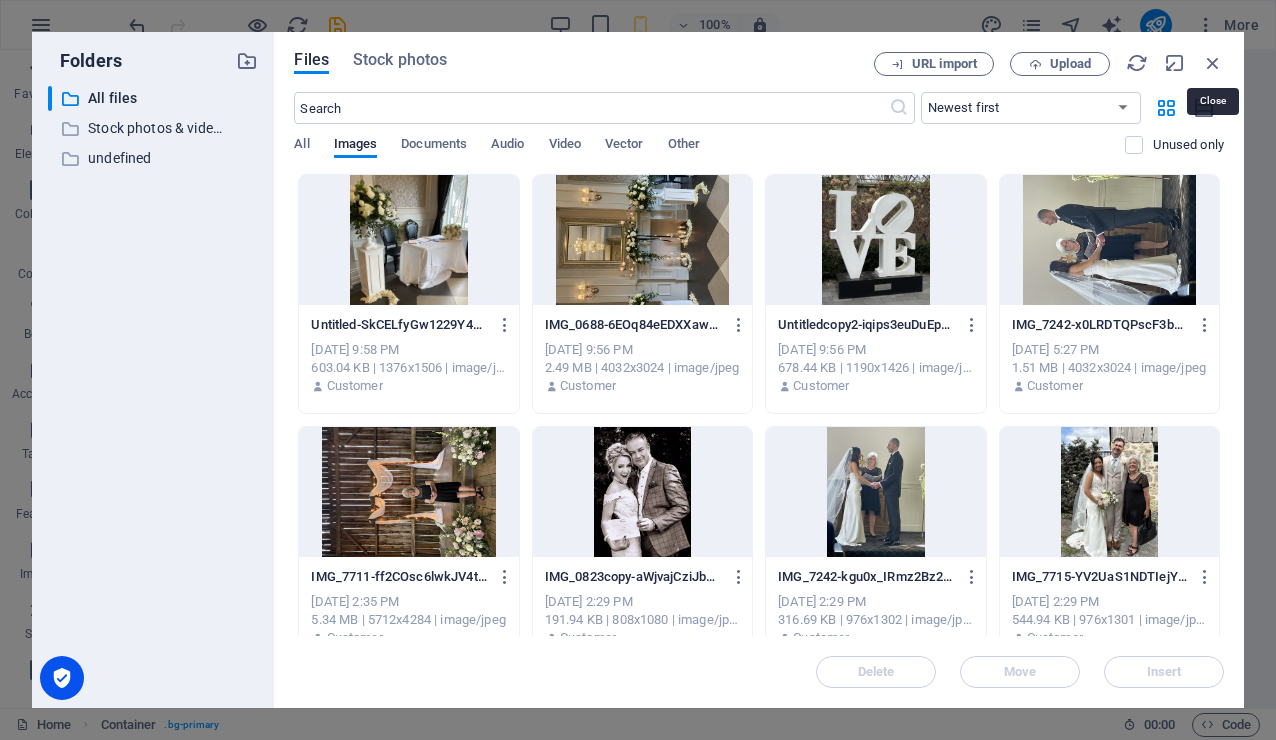 scroll, scrollTop: 2370, scrollLeft: 0, axis: vertical 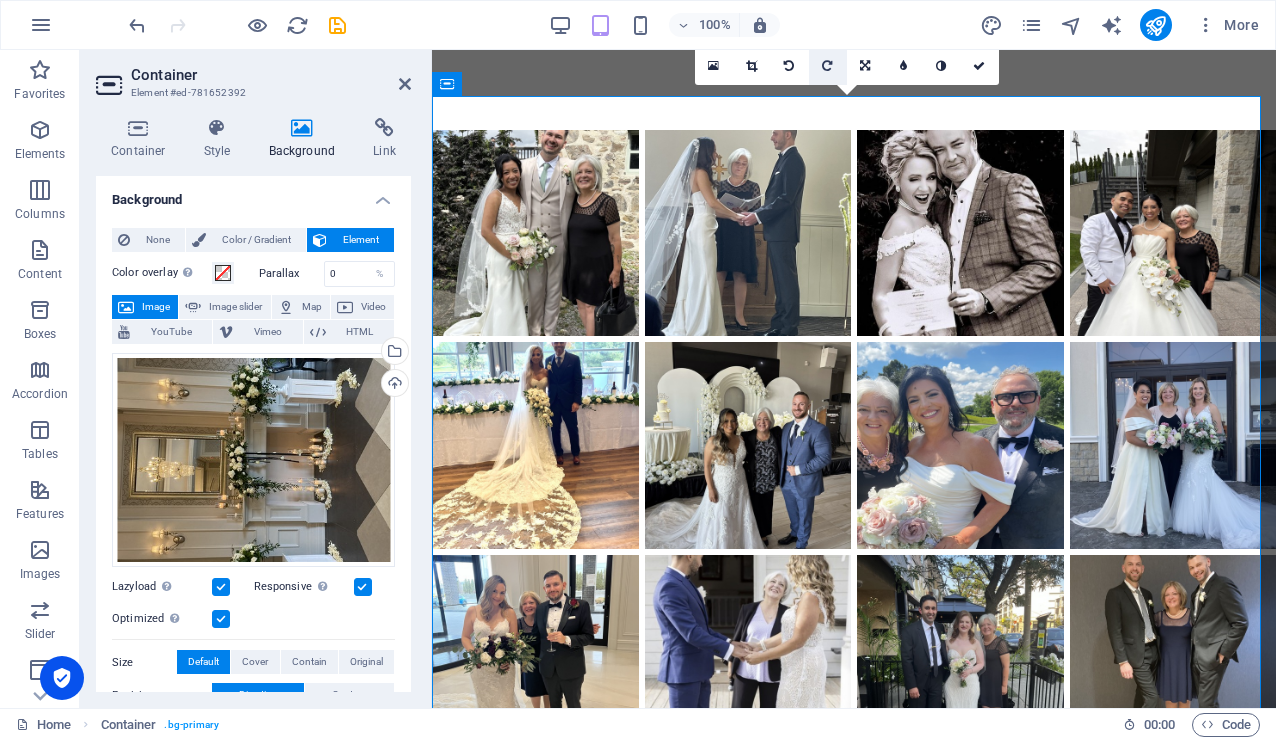 click at bounding box center (828, 66) 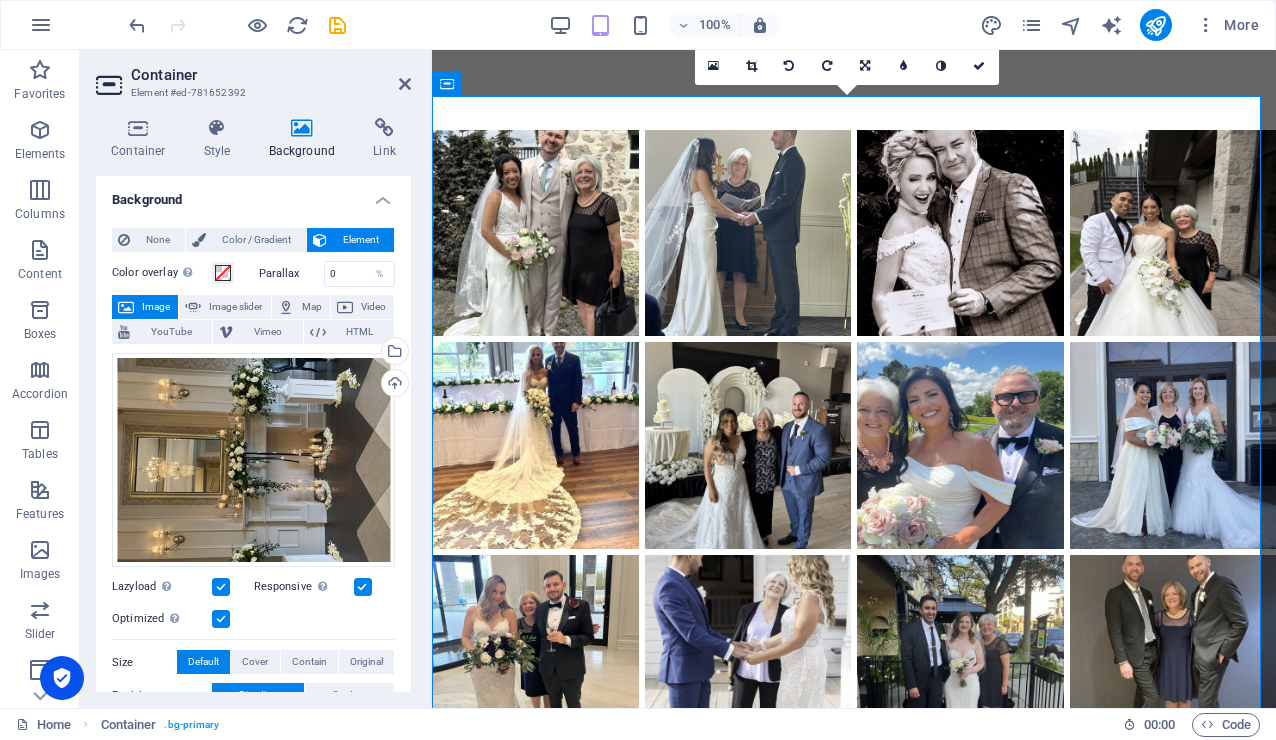 click at bounding box center [854, 1759] 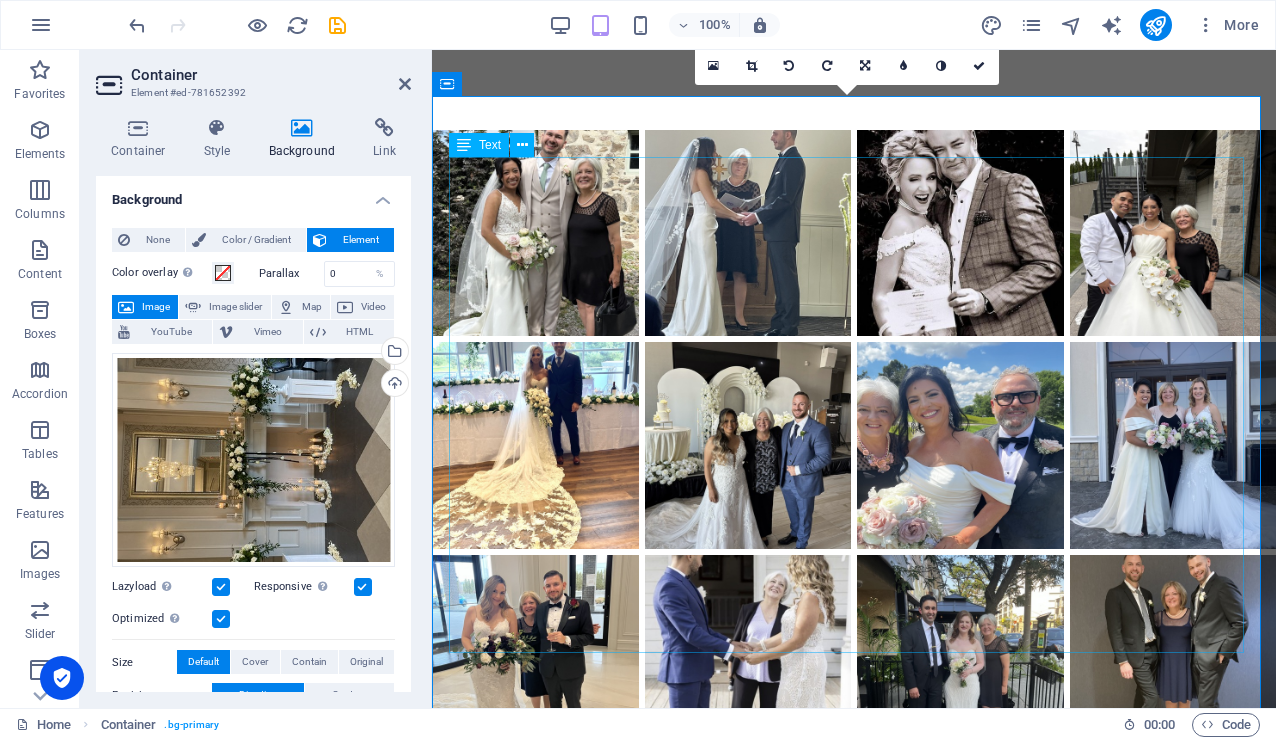 click on "What's it Like to Work with [PERSON_NAME] We begin with a free consultation where you share your vision for your ceremony, and together we determine the best package for your needs. Once the [MEDICAL_DATA] is paid, you will receive a comprehensive wedding package with all of the necessary information and instructions on how to proceed. About four weeks before the big day, I remind you to apply for your marriage licence and to make your ceremony selections, and then using your choices,  I craft a beautiful ceremony which may include the telling your love story.   We then collaborate until the draft is perfect. On the day of the wedding, I arrive about 20-30 minutes before the ceremony to coordinate with other vendors and to set up. Right after the ceremony, you receive a record of solemnization, and I handle sending your signed licence to the Registrar’s Office.   I also like to get a photo of us together. post-wedding process hassle-free." at bounding box center [854, 2400] 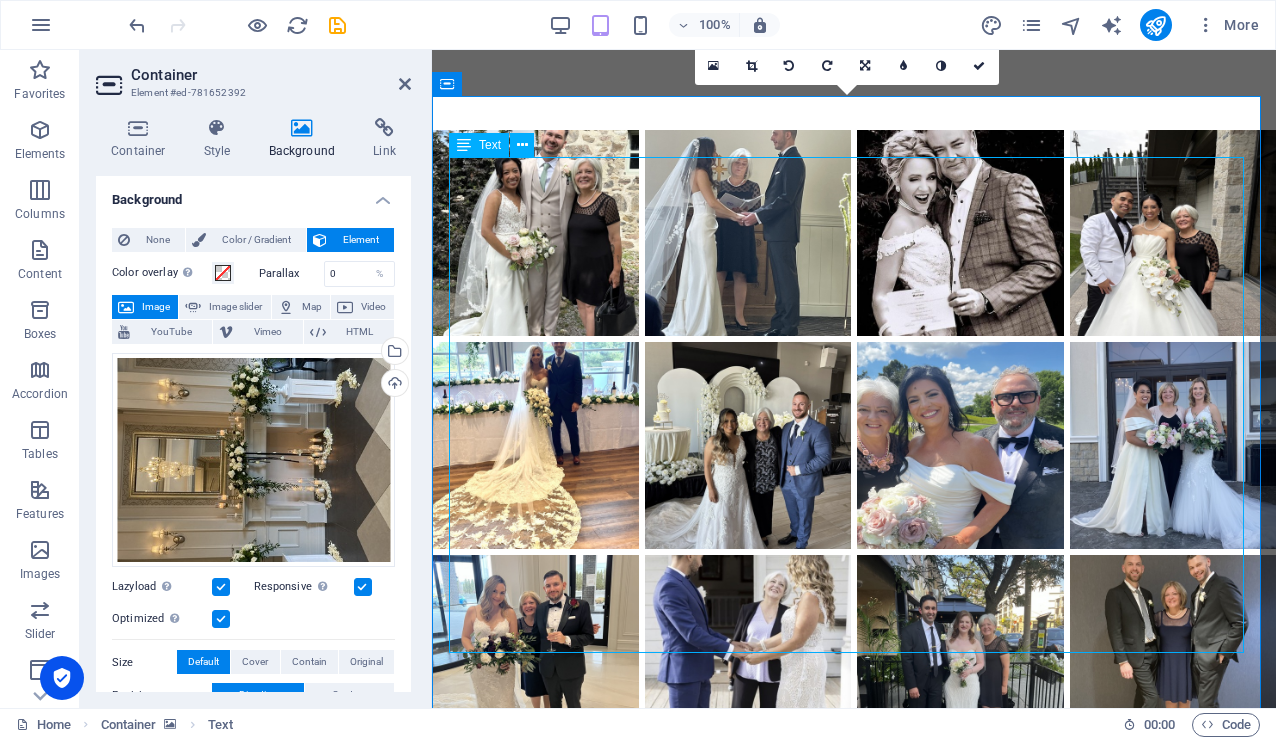 click on "What's it Like to Work with [PERSON_NAME] We begin with a free consultation where you share your vision for your ceremony, and together we determine the best package for your needs. Once the [MEDICAL_DATA] is paid, you will receive a comprehensive wedding package with all of the necessary information and instructions on how to proceed. About four weeks before the big day, I remind you to apply for your marriage licence and to make your ceremony selections, and then using your choices,  I craft a beautiful ceremony which may include the telling your love story.   We then collaborate until the draft is perfect. On the day of the wedding, I arrive about 20-30 minutes before the ceremony to coordinate with other vendors and to set up. Right after the ceremony, you receive a record of solemnization, and I handle sending your signed licence to the Registrar’s Office.   I also like to get a photo of us together. post-wedding process hassle-free." at bounding box center (854, 2400) 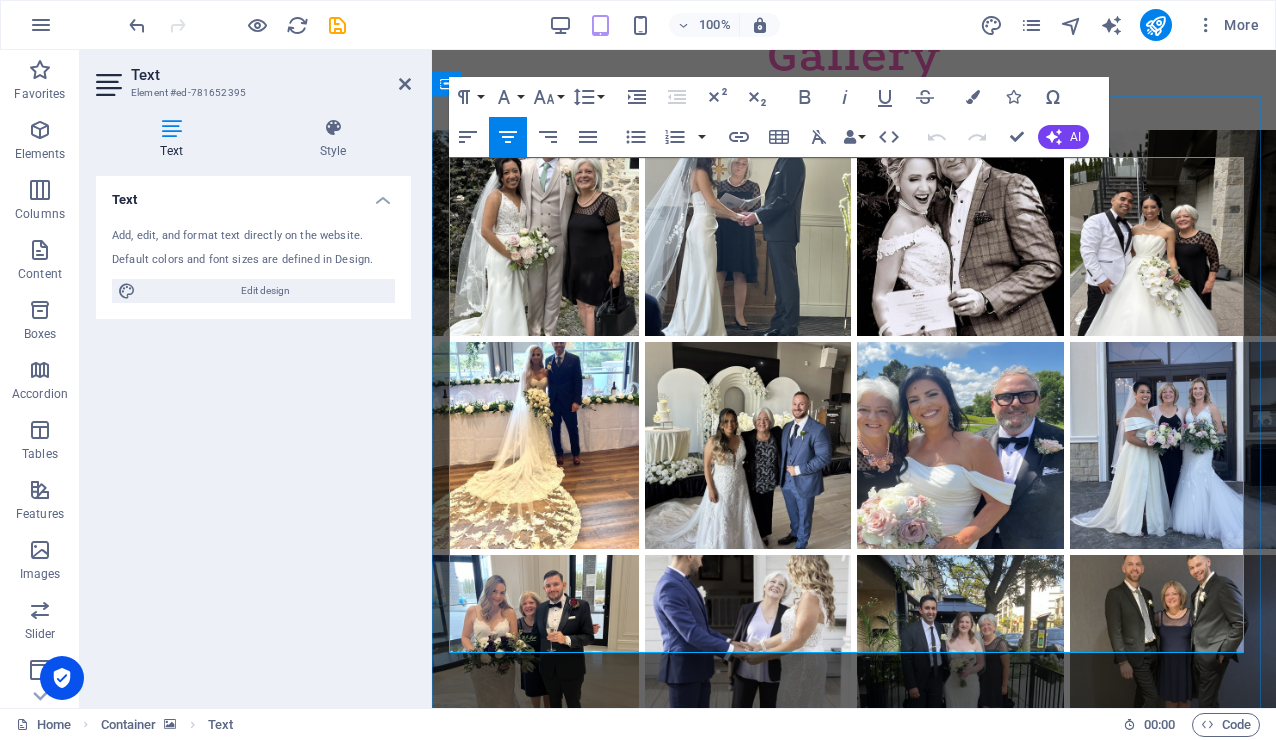 scroll, scrollTop: 2370, scrollLeft: 10, axis: both 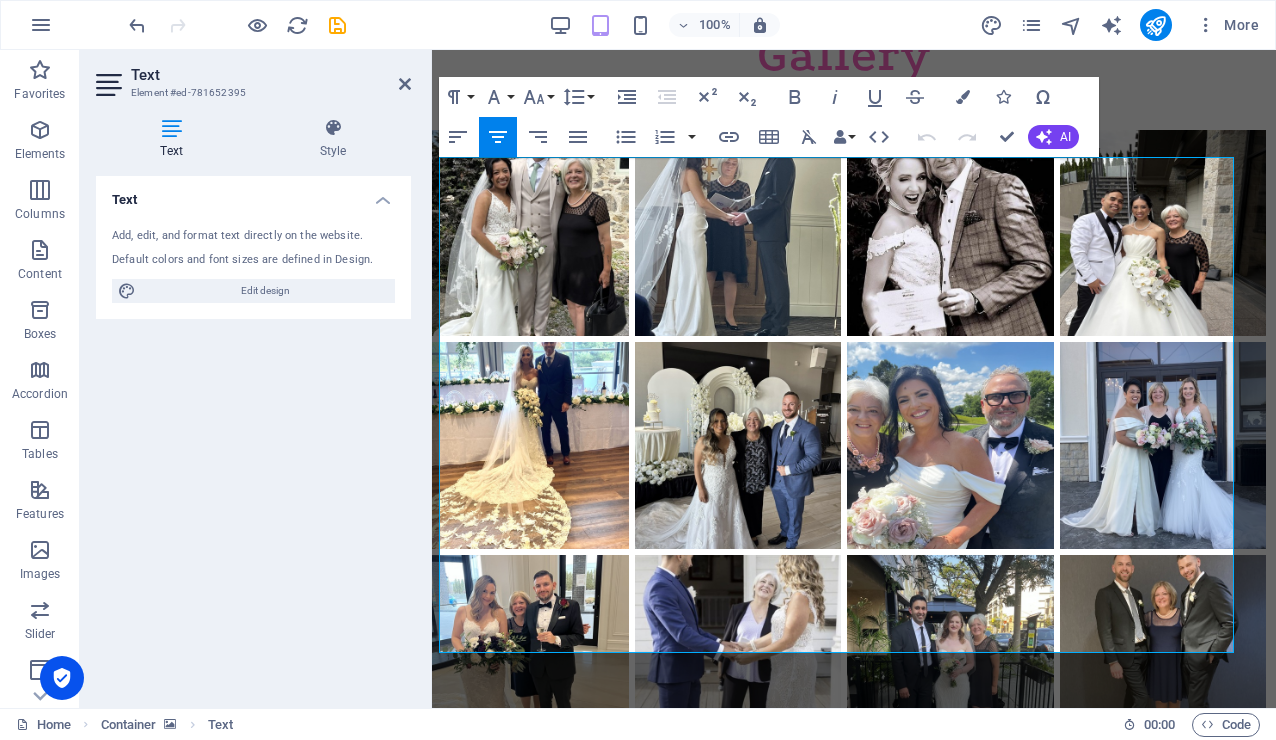 drag, startPoint x: 457, startPoint y: 188, endPoint x: 1263, endPoint y: 178, distance: 806.062 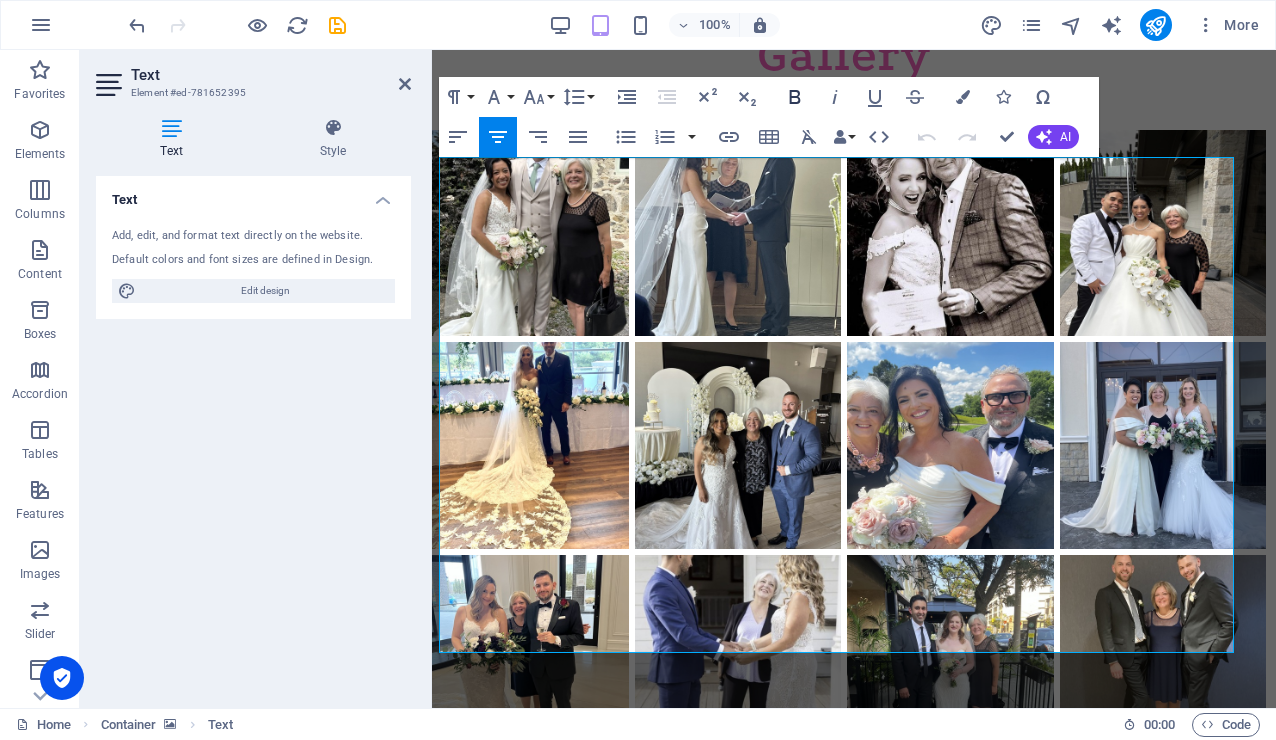 click 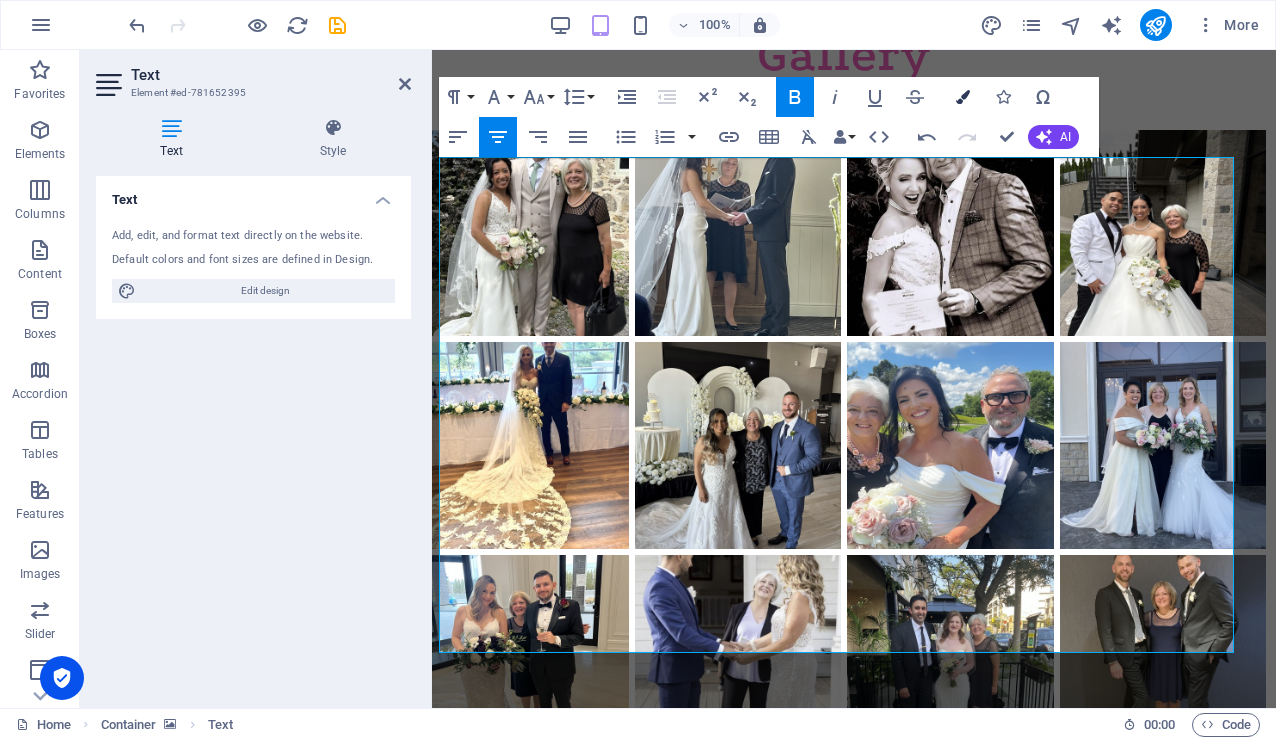 click at bounding box center (963, 97) 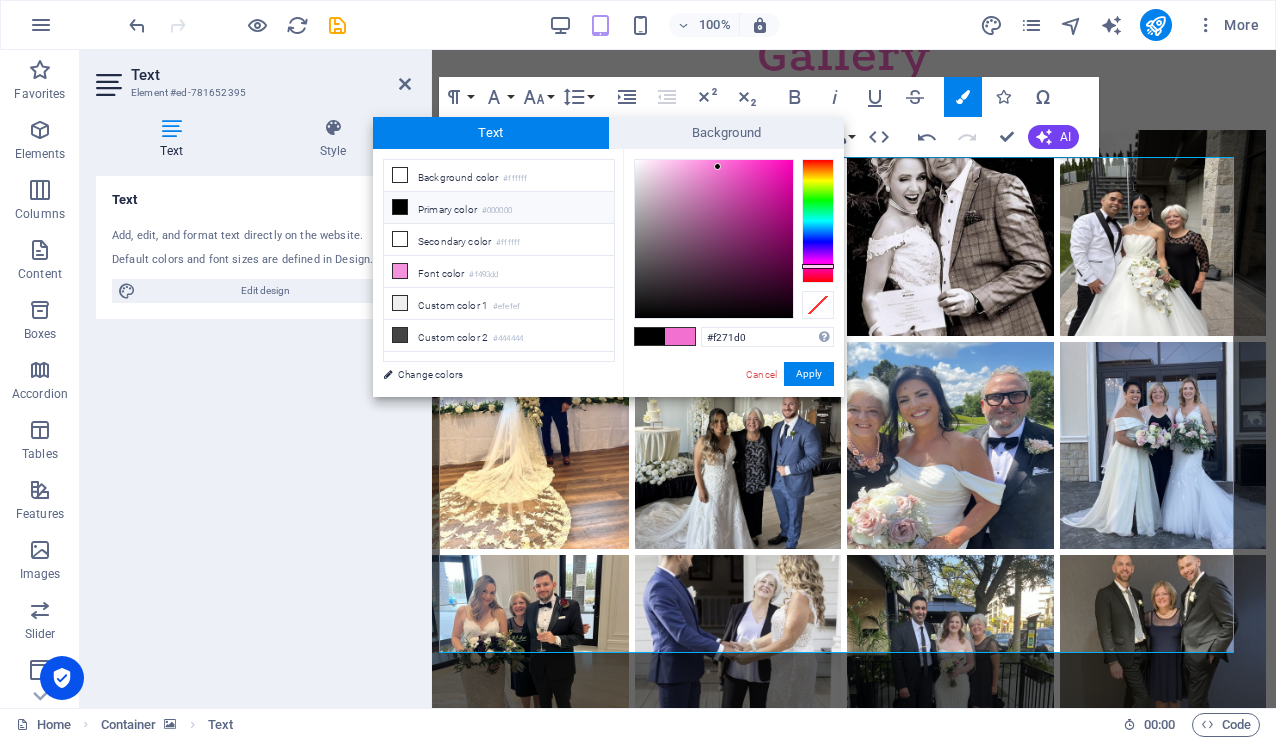 click on "Primary color
#000000" at bounding box center (499, 208) 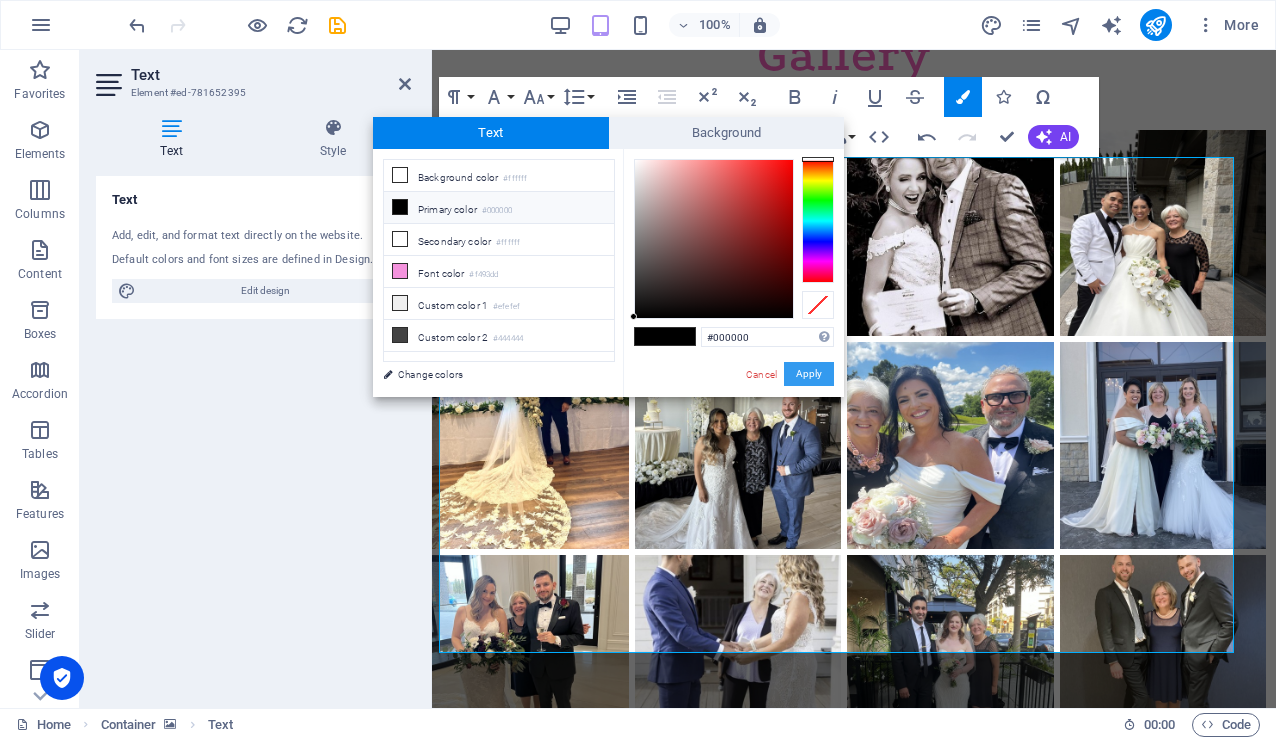 click on "Apply" at bounding box center (809, 374) 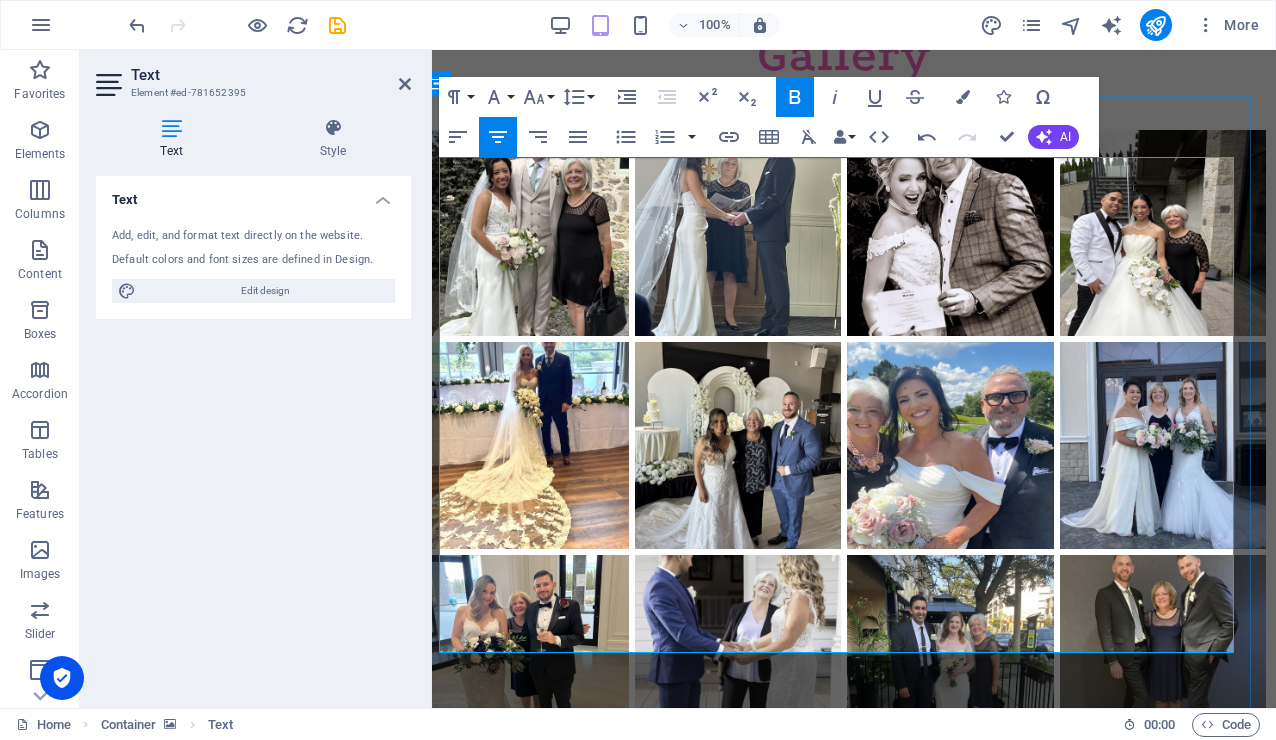 drag, startPoint x: 443, startPoint y: 244, endPoint x: 1195, endPoint y: 627, distance: 843.9153 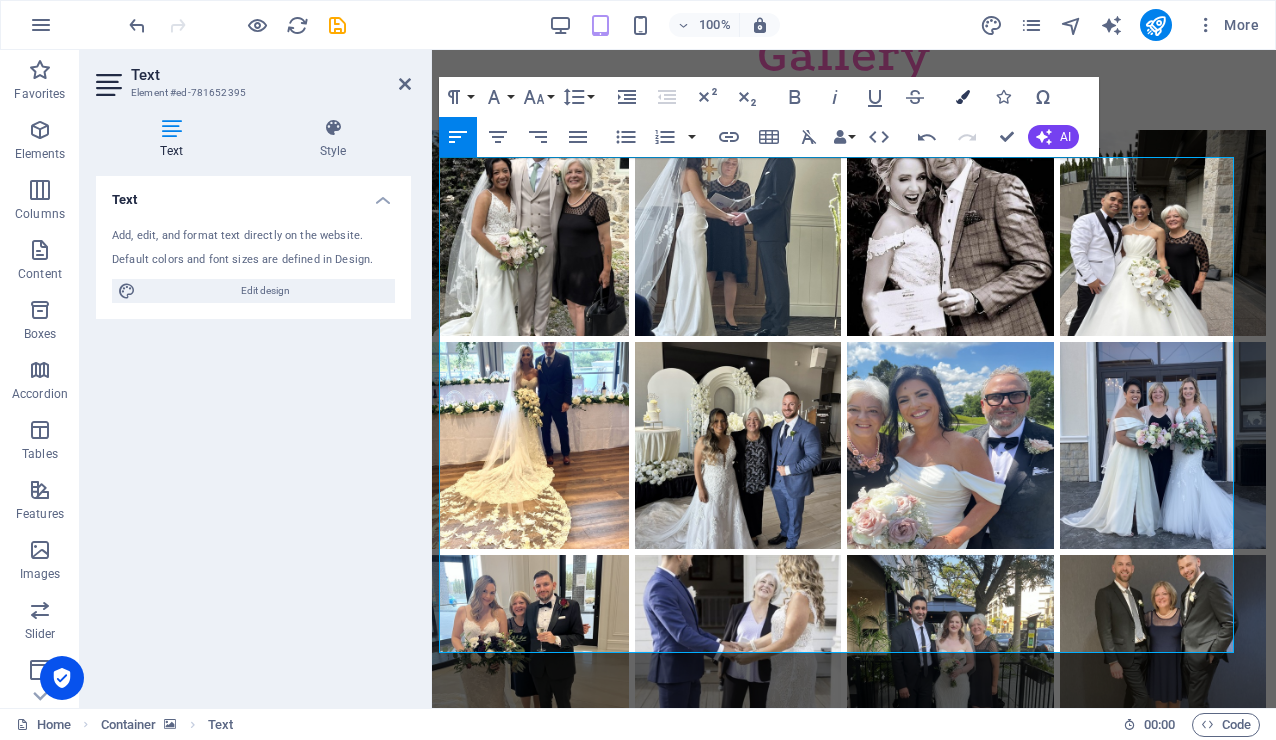 click at bounding box center [963, 97] 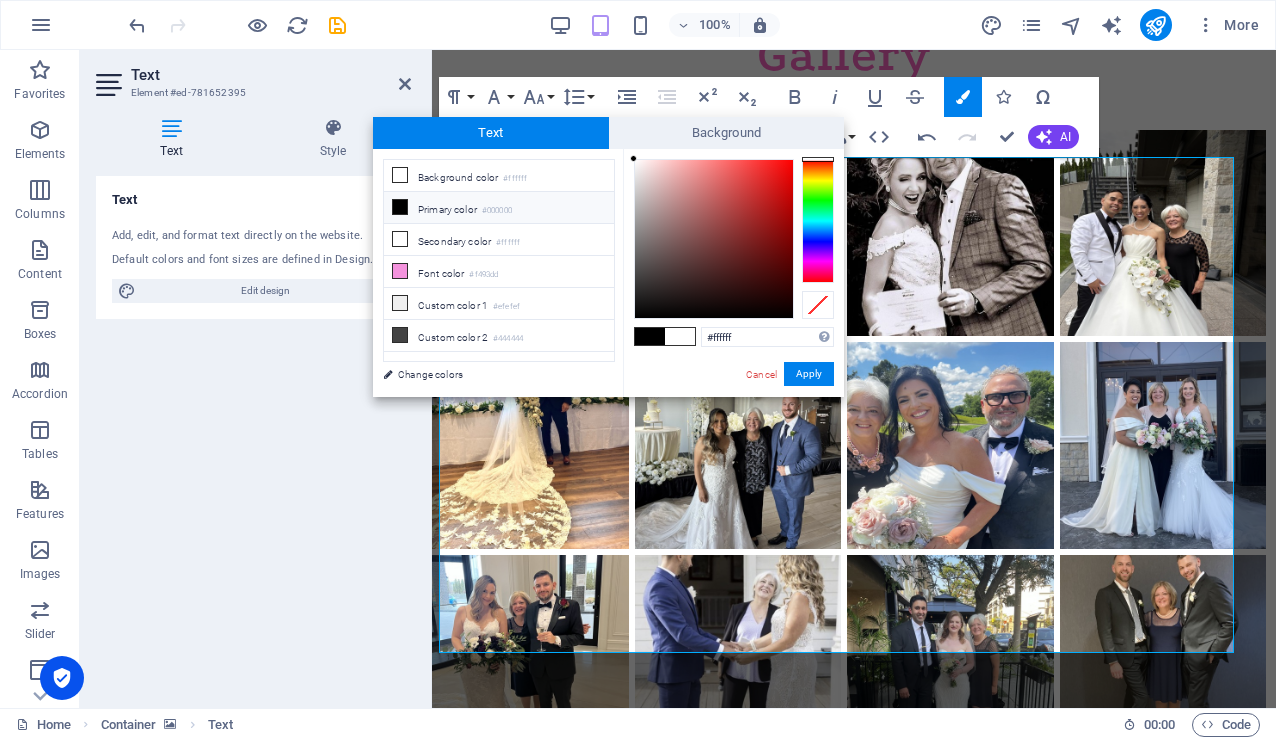 click on "Primary color
#000000" at bounding box center [499, 208] 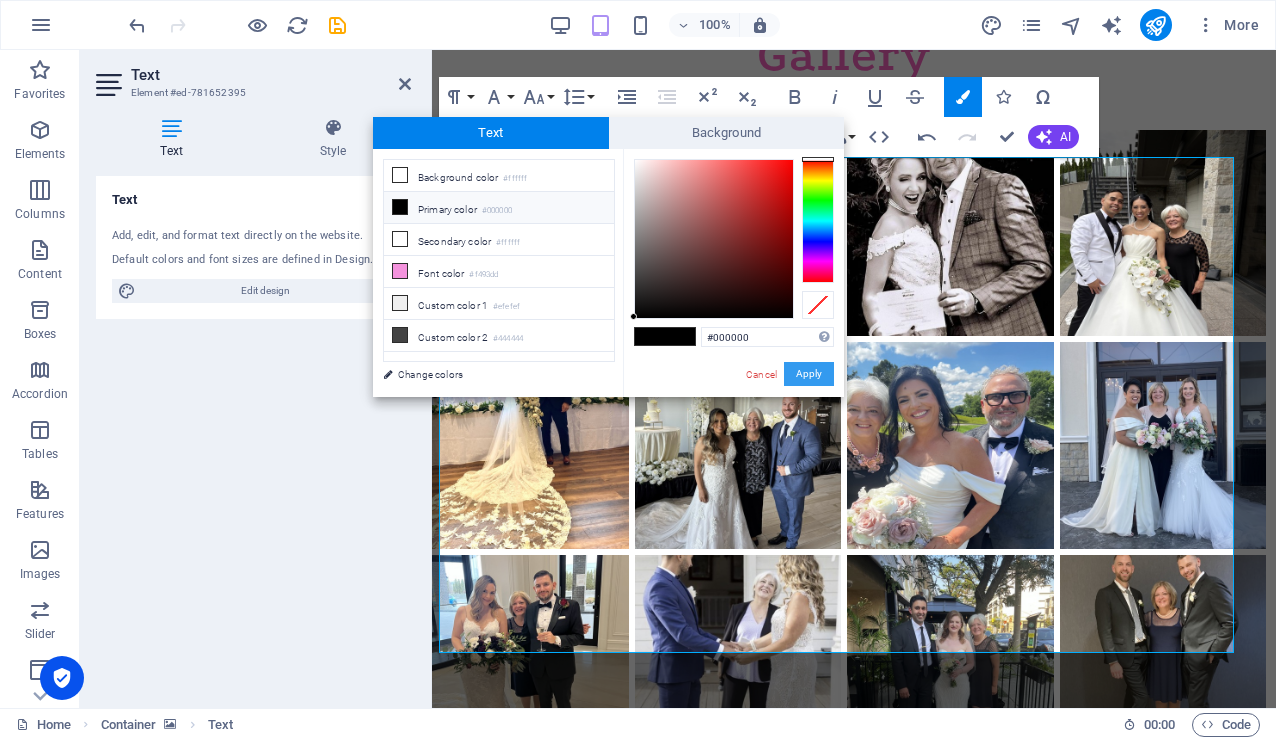 click on "Apply" at bounding box center [809, 374] 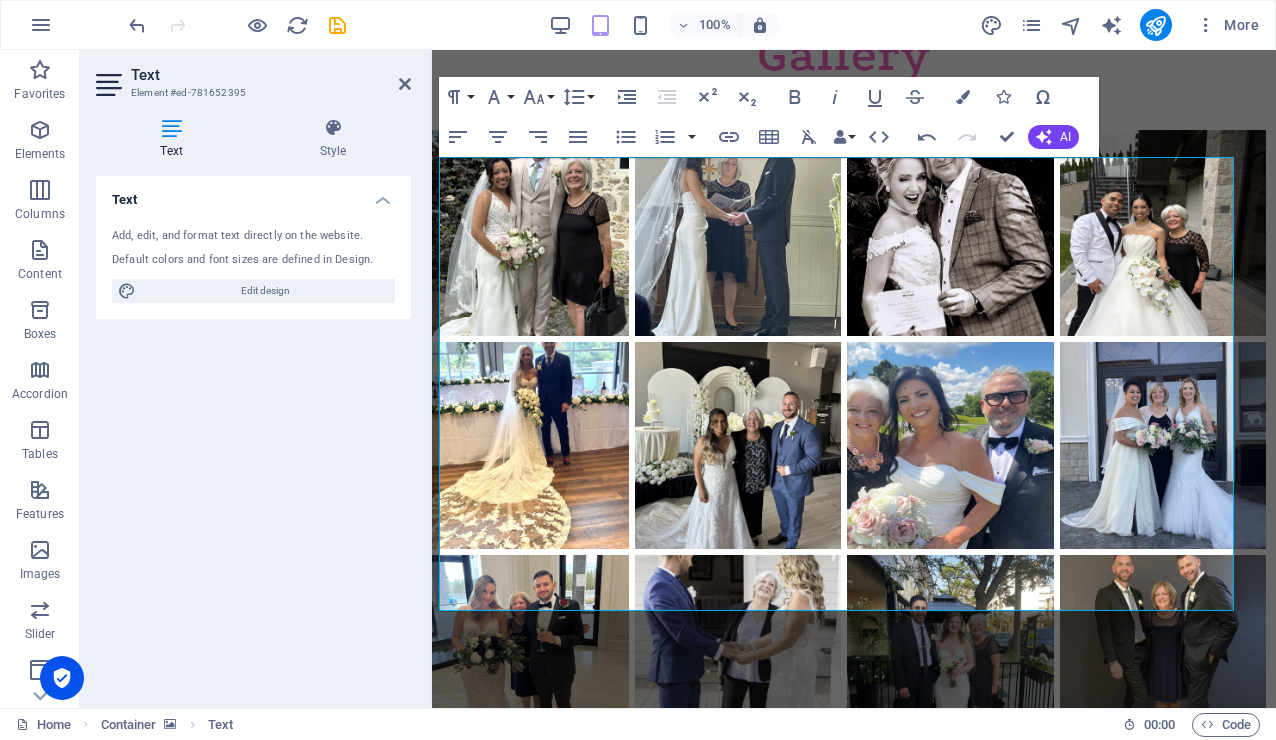 click at bounding box center (844, 1738) 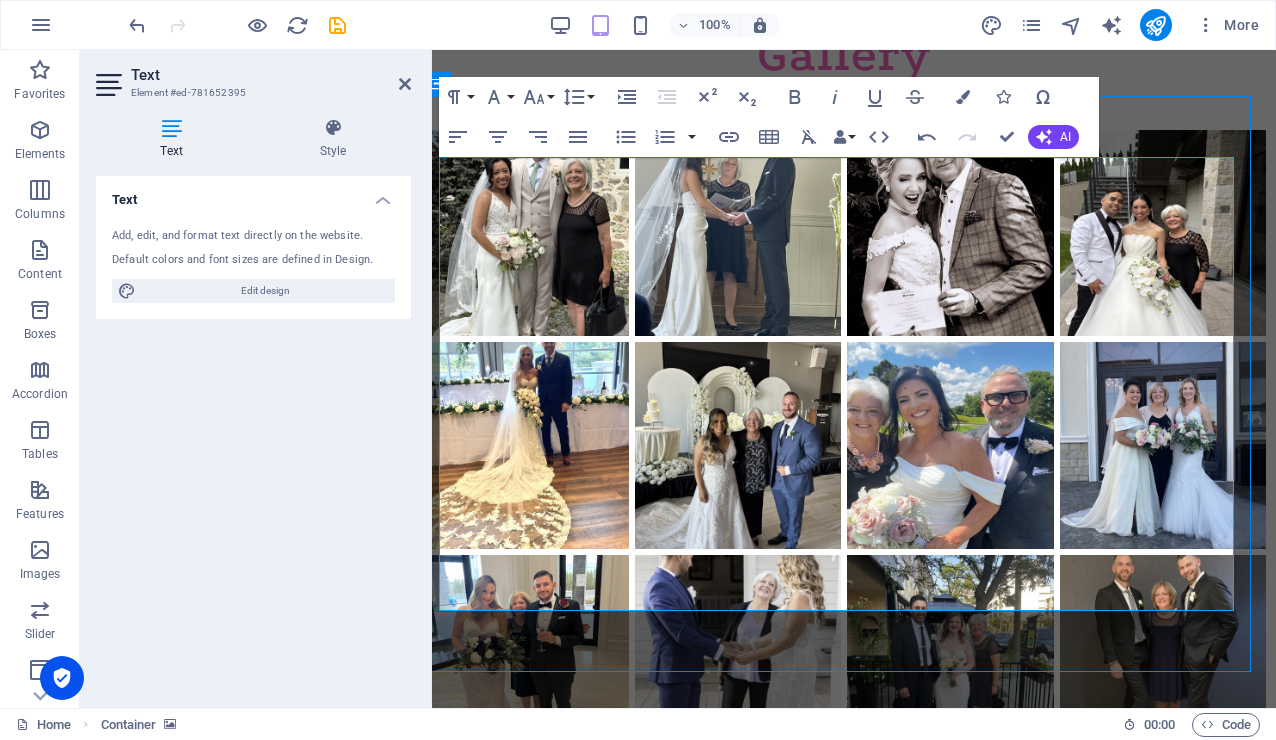 scroll, scrollTop: 2923, scrollLeft: 10, axis: both 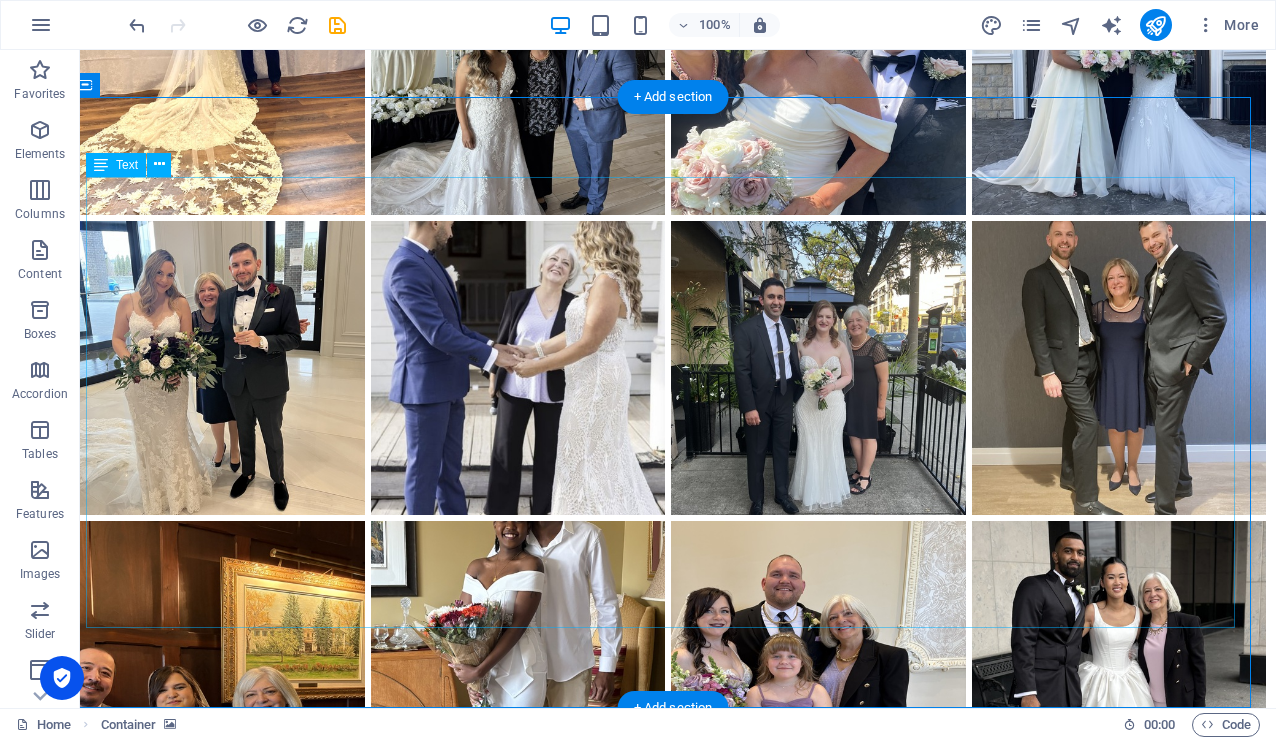 click on "What's it Like to Work with [PERSON_NAME] We begin with a free consultation where you share your vision for your ceremony, and together we determine the best package for your needs. Once the [MEDICAL_DATA] is paid, you will receive a comprehensive wedding package with all of the necessary information and instructions on how to proceed. About four weeks before the big day, I remind you to apply for your marriage licence and to make your ceremony selections, and then using your choices, I craft a beautiful ceremony which may include the telling your love story.   We then collaborate until the draft is perfect. On the day of the wedding, I arrive about 20-30 minutes before the ceremony to coordinate with other vendors and to set up. Right after the ceremony, you receive a record of solemnization, and I handle sending your signed licence to the Registrar’s Office.   I also like to get a photo of us together. post-wedding process hassle-free." at bounding box center [668, 2383] 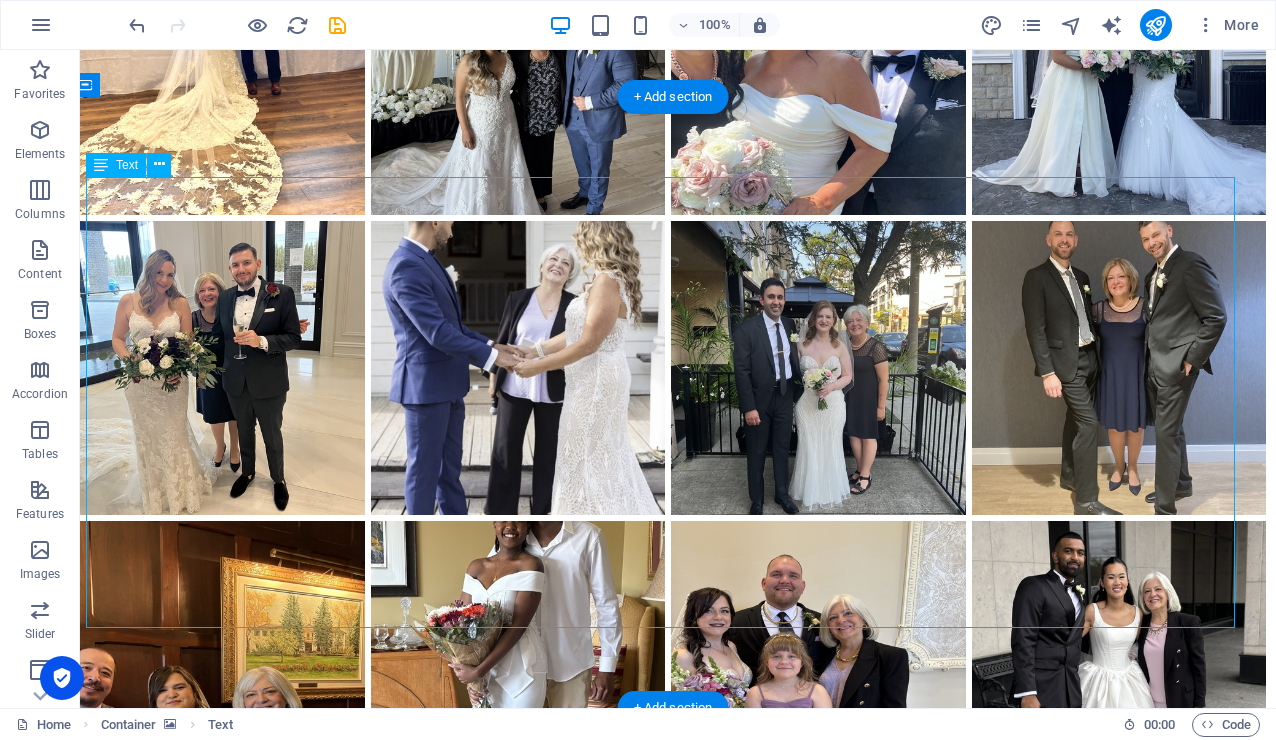 click on "What's it Like to Work with [PERSON_NAME] We begin with a free consultation where you share your vision for your ceremony, and together we determine the best package for your needs. Once the [MEDICAL_DATA] is paid, you will receive a comprehensive wedding package with all of the necessary information and instructions on how to proceed. About four weeks before the big day, I remind you to apply for your marriage licence and to make your ceremony selections, and then using your choices, I craft a beautiful ceremony which may include the telling your love story.   We then collaborate until the draft is perfect. On the day of the wedding, I arrive about 20-30 minutes before the ceremony to coordinate with other vendors and to set up. Right after the ceremony, you receive a record of solemnization, and I handle sending your signed licence to the Registrar’s Office.   I also like to get a photo of us together. post-wedding process hassle-free." at bounding box center [668, 2383] 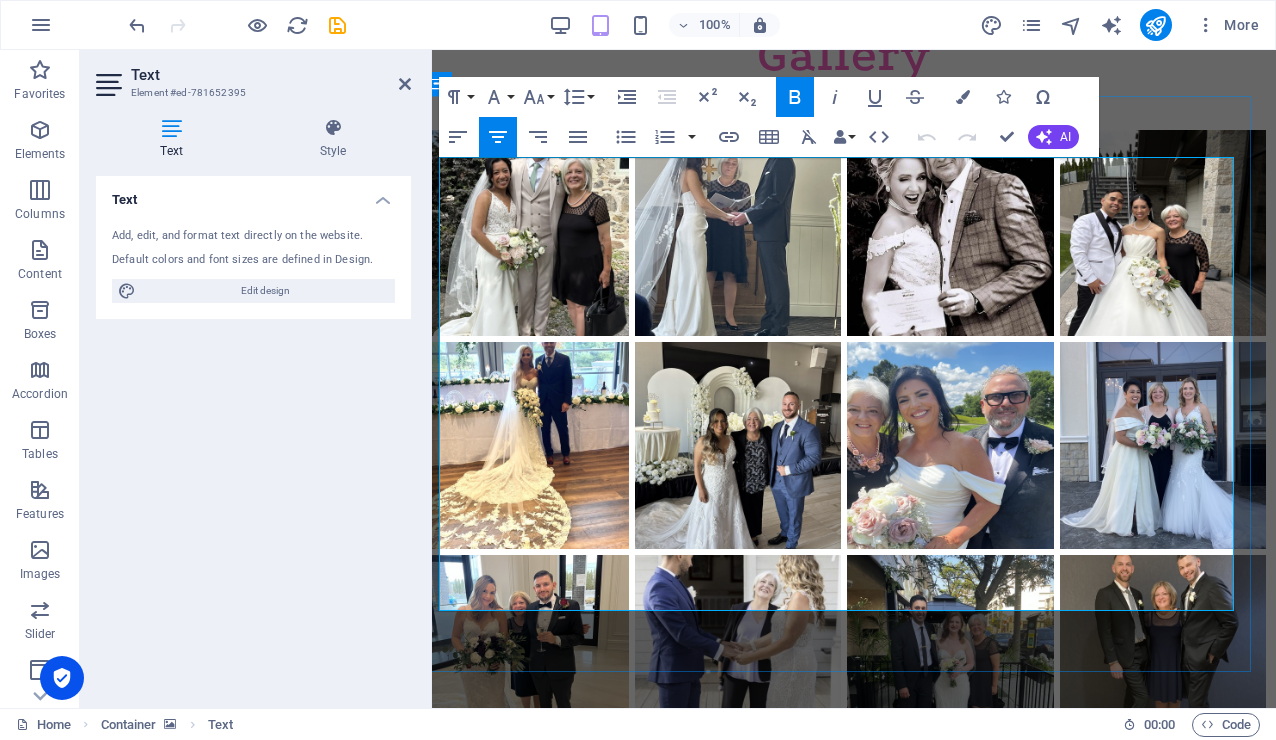 drag, startPoint x: 442, startPoint y: 239, endPoint x: 1187, endPoint y: 581, distance: 819.7493 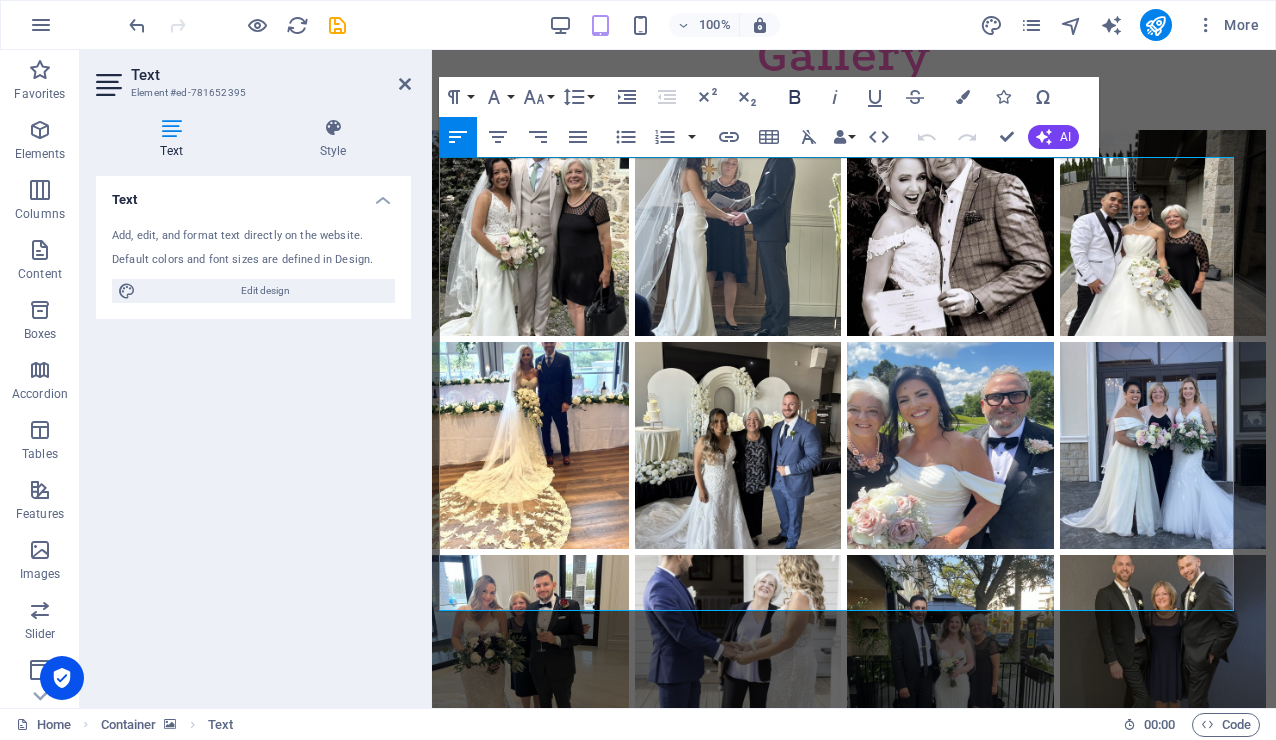 click 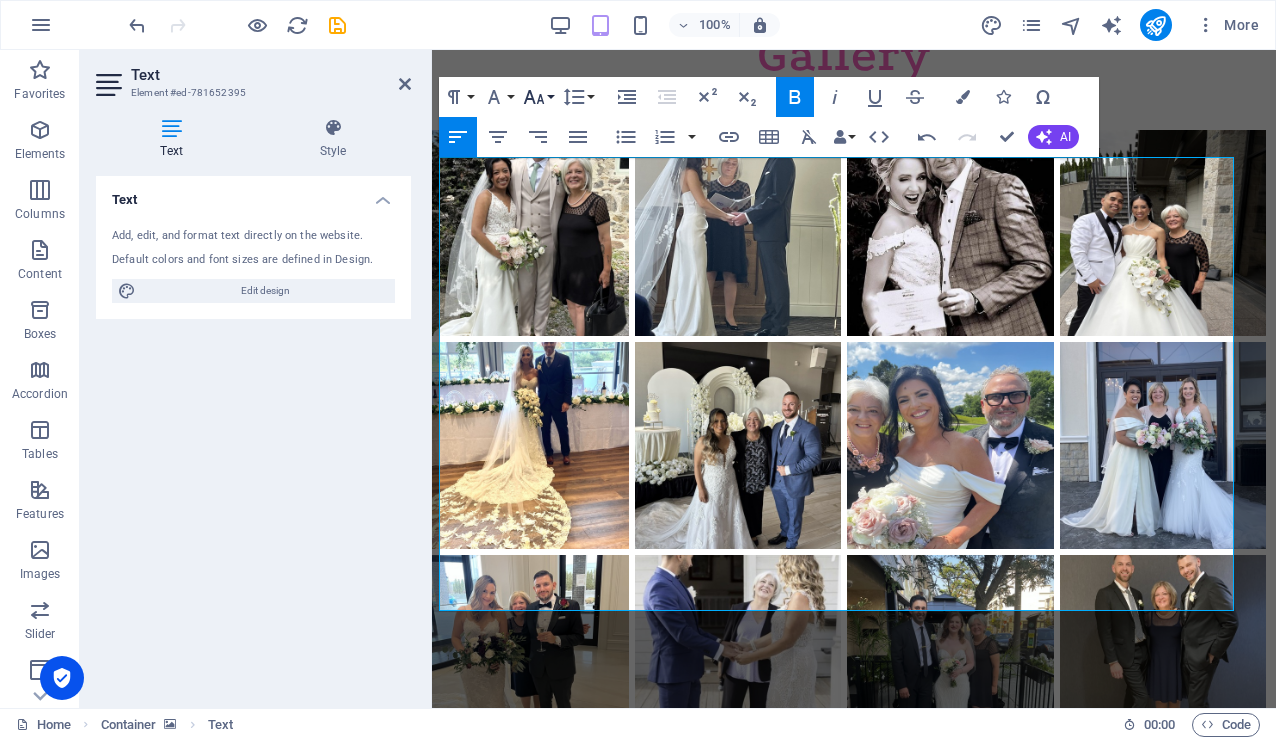click on "Font Size" at bounding box center [538, 97] 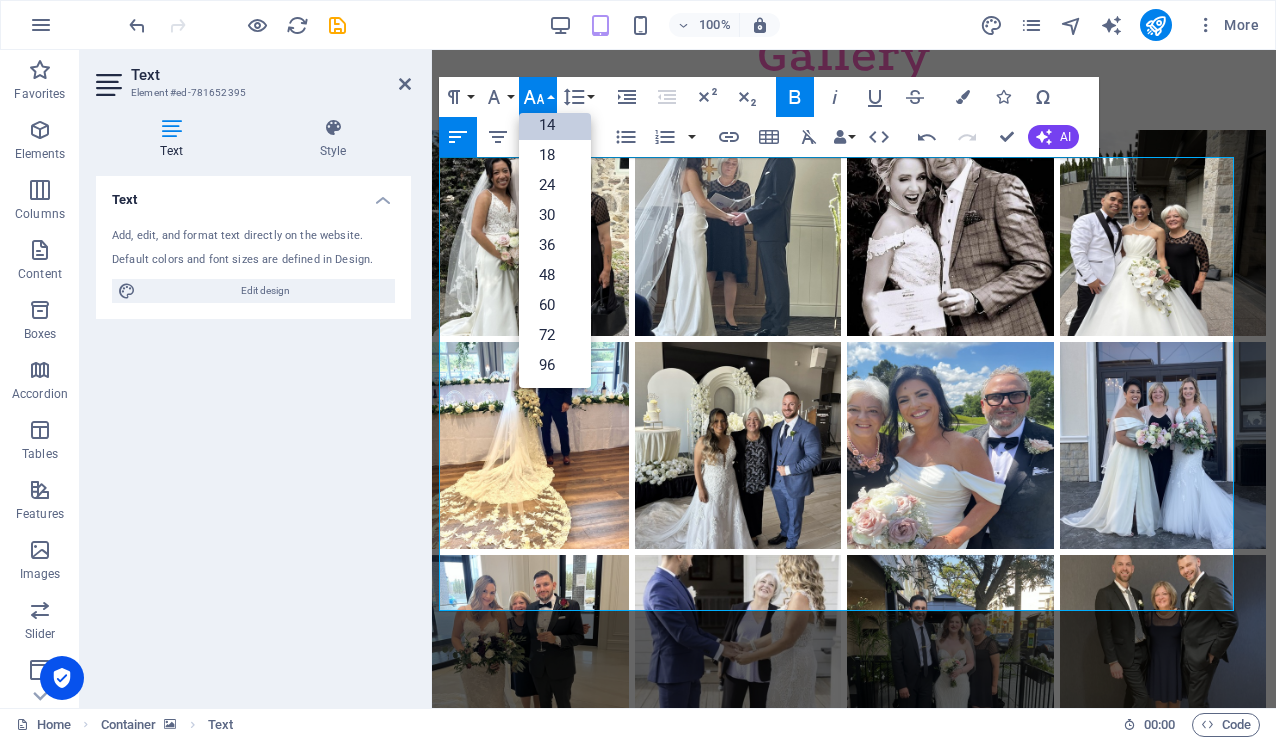 scroll, scrollTop: 161, scrollLeft: 0, axis: vertical 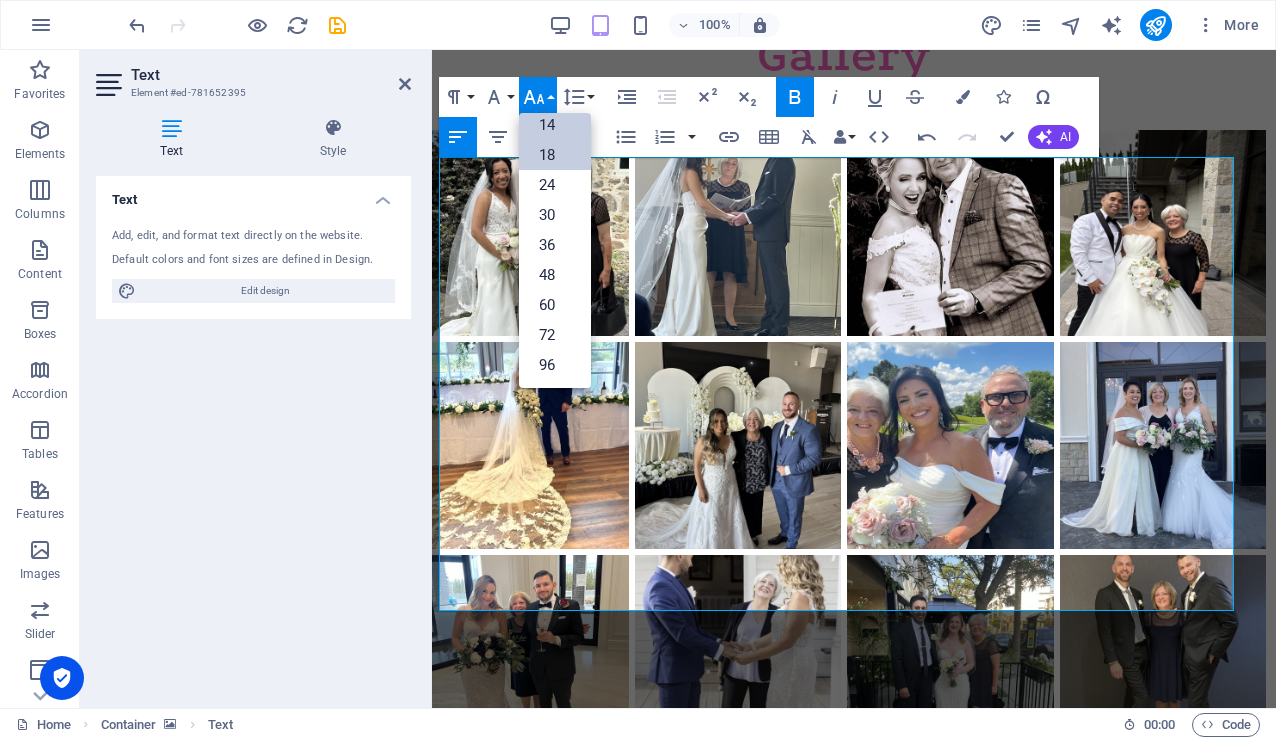 click on "18" at bounding box center [555, 155] 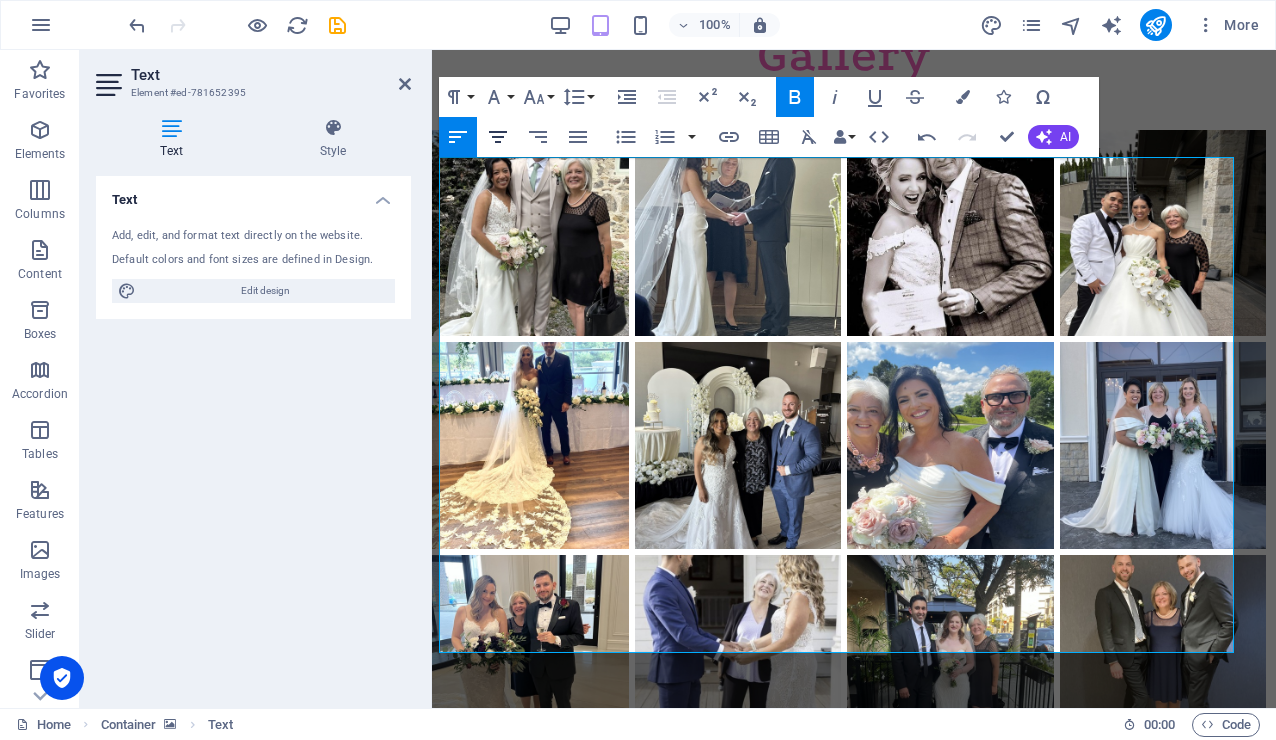 click 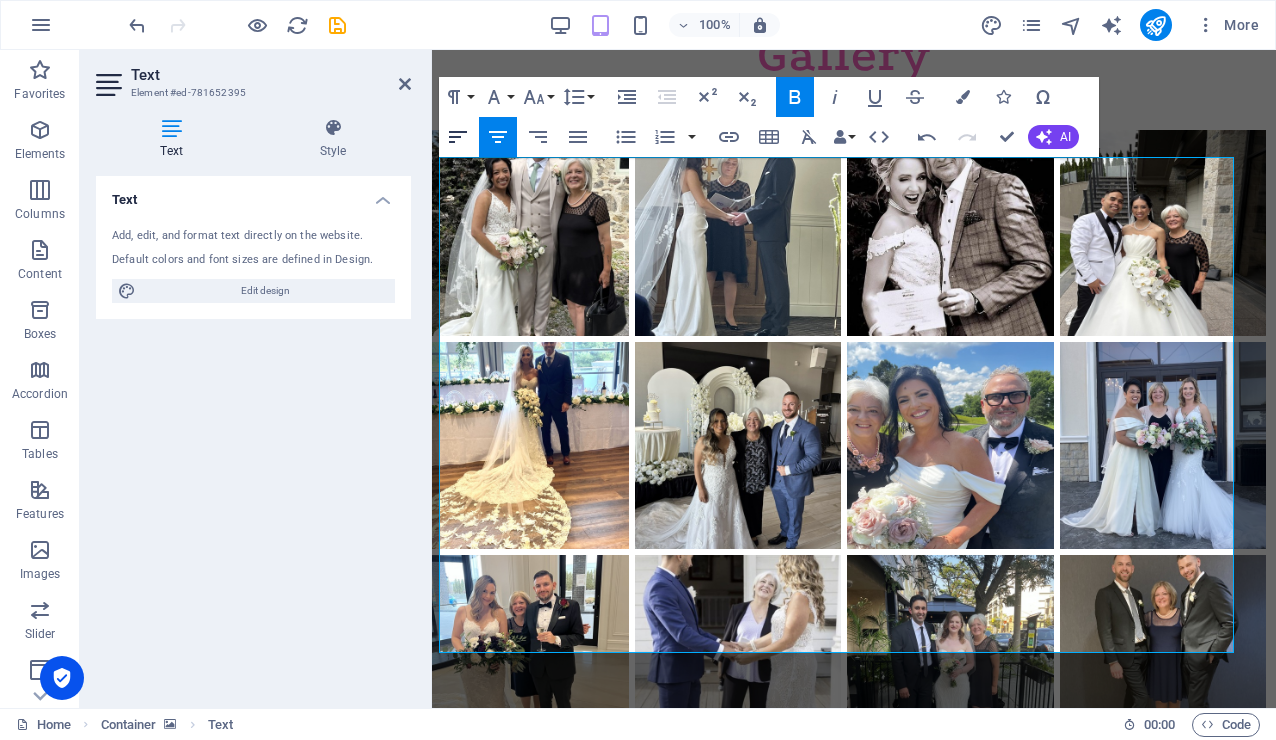 click 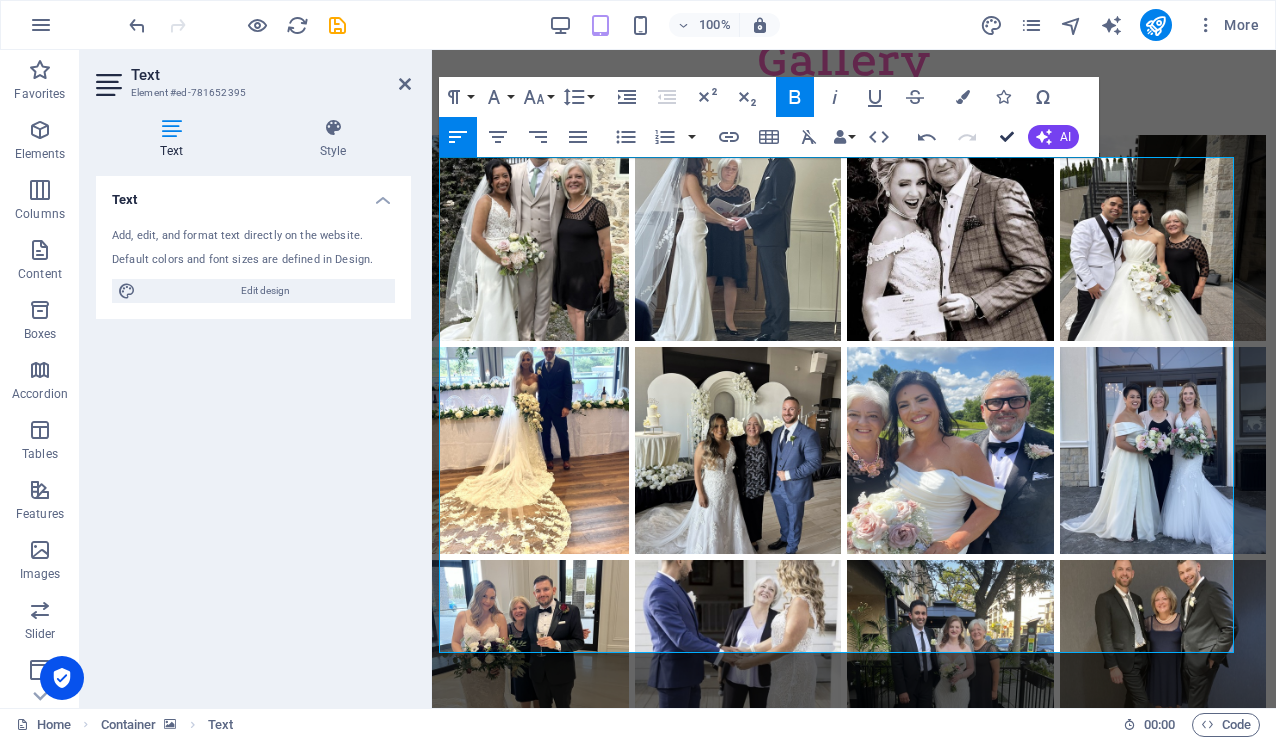 scroll, scrollTop: 2954, scrollLeft: 10, axis: both 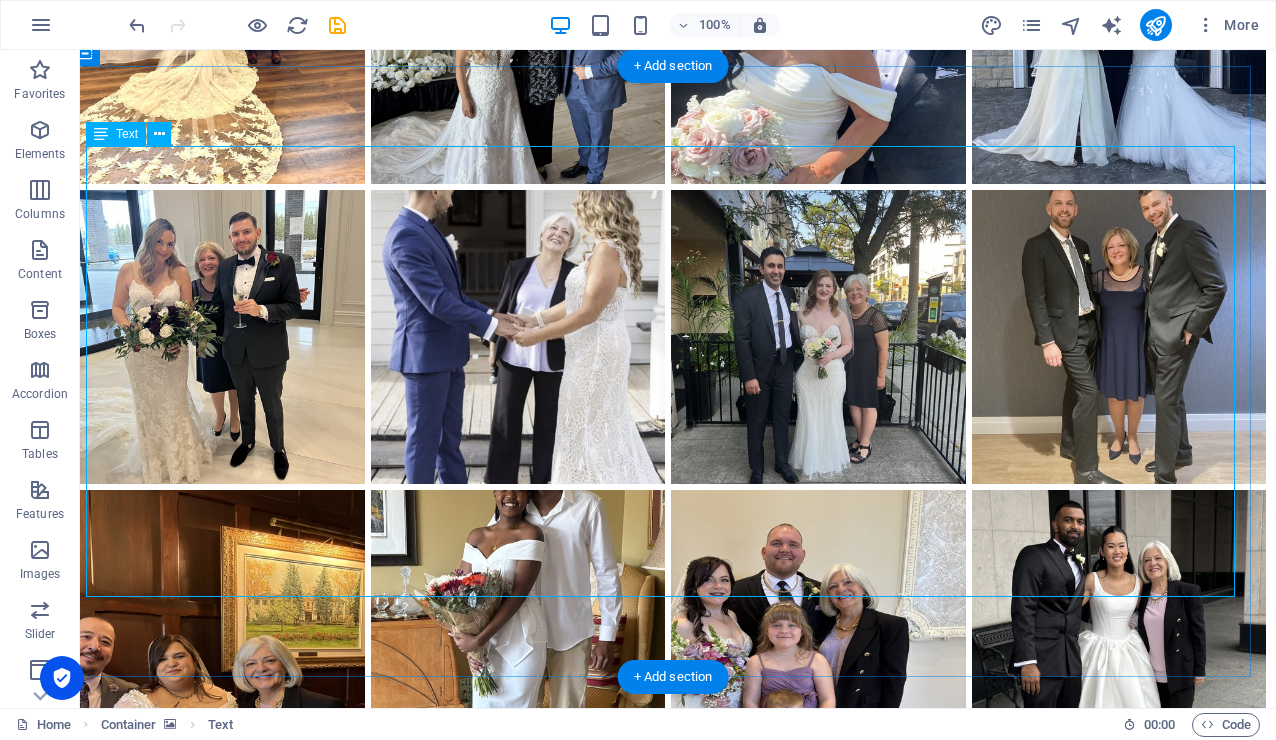click on "What's it Like to Work with [PERSON_NAME] We begin with a free consultation where you share your vision for your ceremony, and together we determine the best package for your needs. Once the [MEDICAL_DATA] is paid, you will receive a comprehensive wedding package with all of the necessary information and instructions on how to proceed. About four weeks before the big day, I remind you to apply for your marriage licence and to make your ceremony selections, and then using your choices, I craft a beautiful ceremony which may include the telling your love story.   We then collaborate until the draft is perfect. On the day of the wedding, I arrive about 20-30 minutes before the ceremony to coordinate with other vendors and to set up. Right after the ceremony, you receive a record of solemnization, and I handle sending your signed licence to the Registrar’s Office.   I also like to get a photo of us together. post-wedding process hassle-free." at bounding box center (668, 2352) 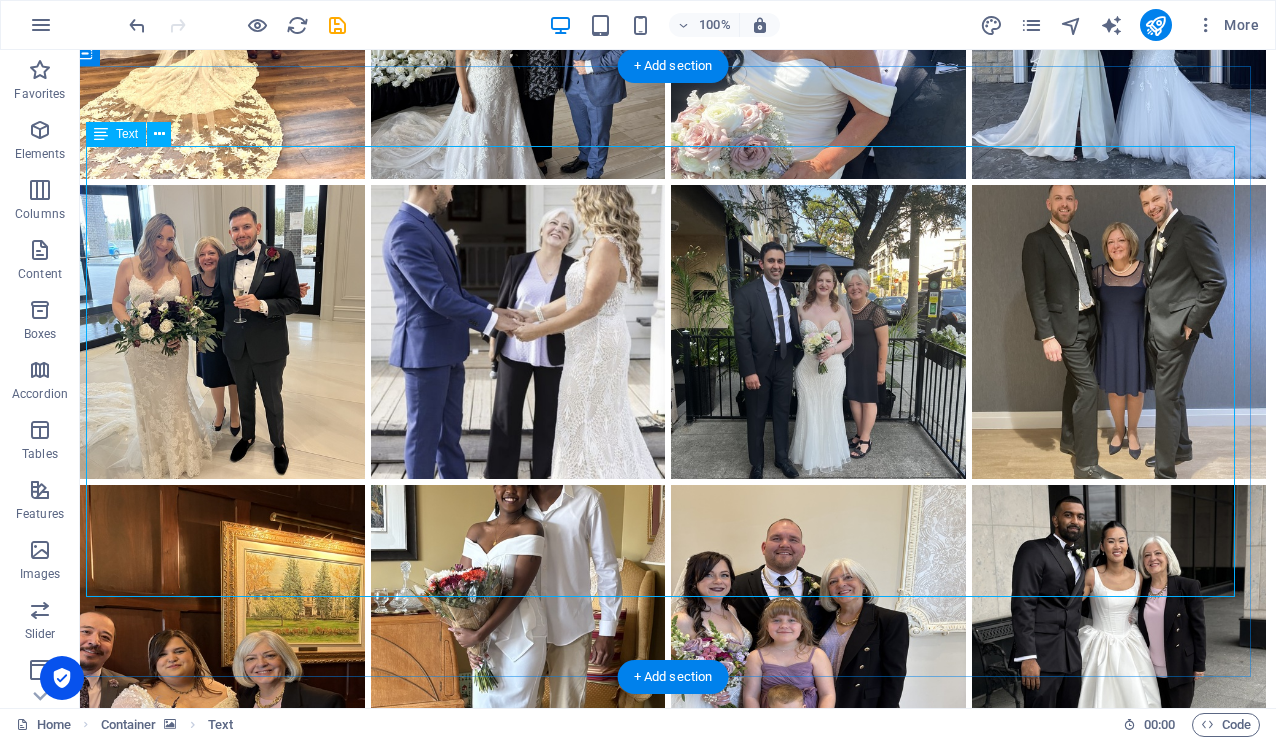 scroll, scrollTop: 2400, scrollLeft: 10, axis: both 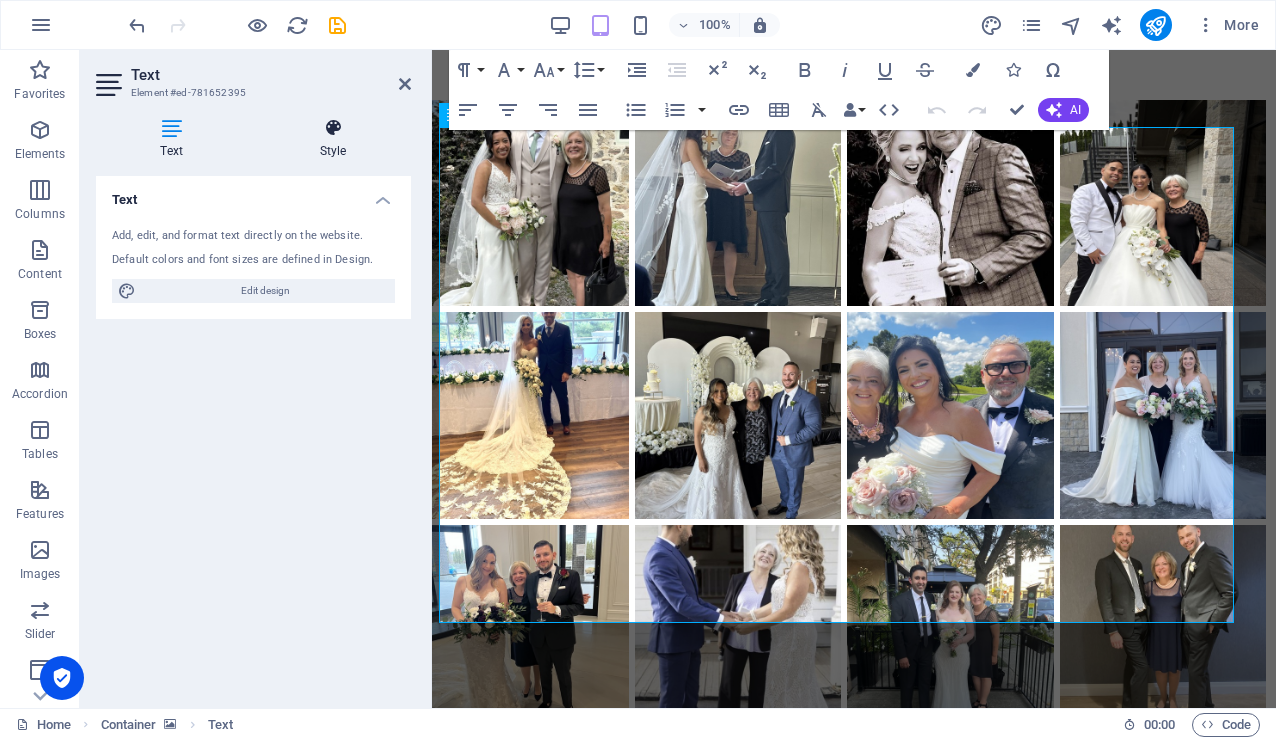 click at bounding box center [333, 128] 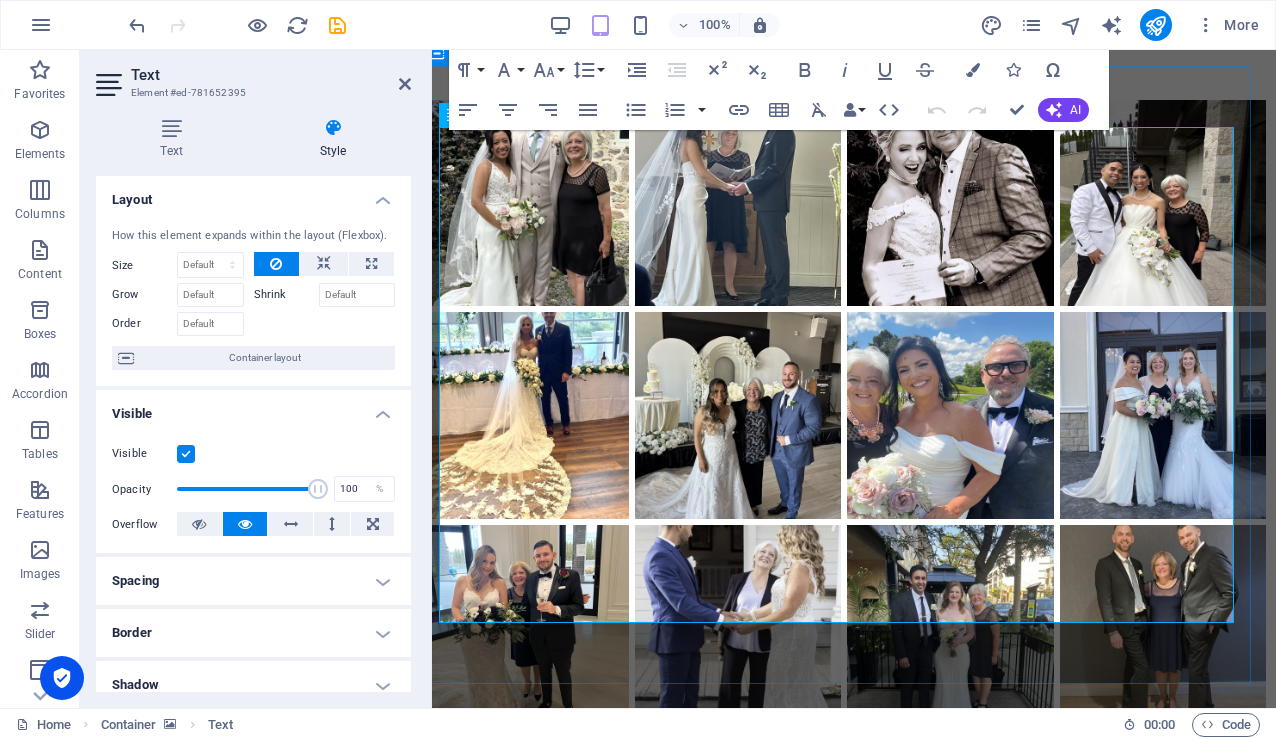 click on "What's it Like to Work with [PERSON_NAME] We begin with a free consultation where you share your vision for your ceremony, and together we determine the best package for your needs. Once the [MEDICAL_DATA] is paid, you will receive a comprehensive wedding package with all of the necessary information and instructions on how to proceed. About four weeks before the big day, I remind you to apply for your marriage licence and to make your ceremony selections, and then using your choices, I craft a beautiful ceremony which may include the telling your love story.   We then collaborate until the draft is perfect. On the day of the wedding, I arrive about 20-30 minutes before the ceremony to coordinate with other vendors and to set up. Right after the ceremony, you receive a record of solemnization, and I handle sending your signed licence to the Registrar’s Office.   I also like to get a photo of us together. post-wedding process hassle-free." at bounding box center (844, 1813) 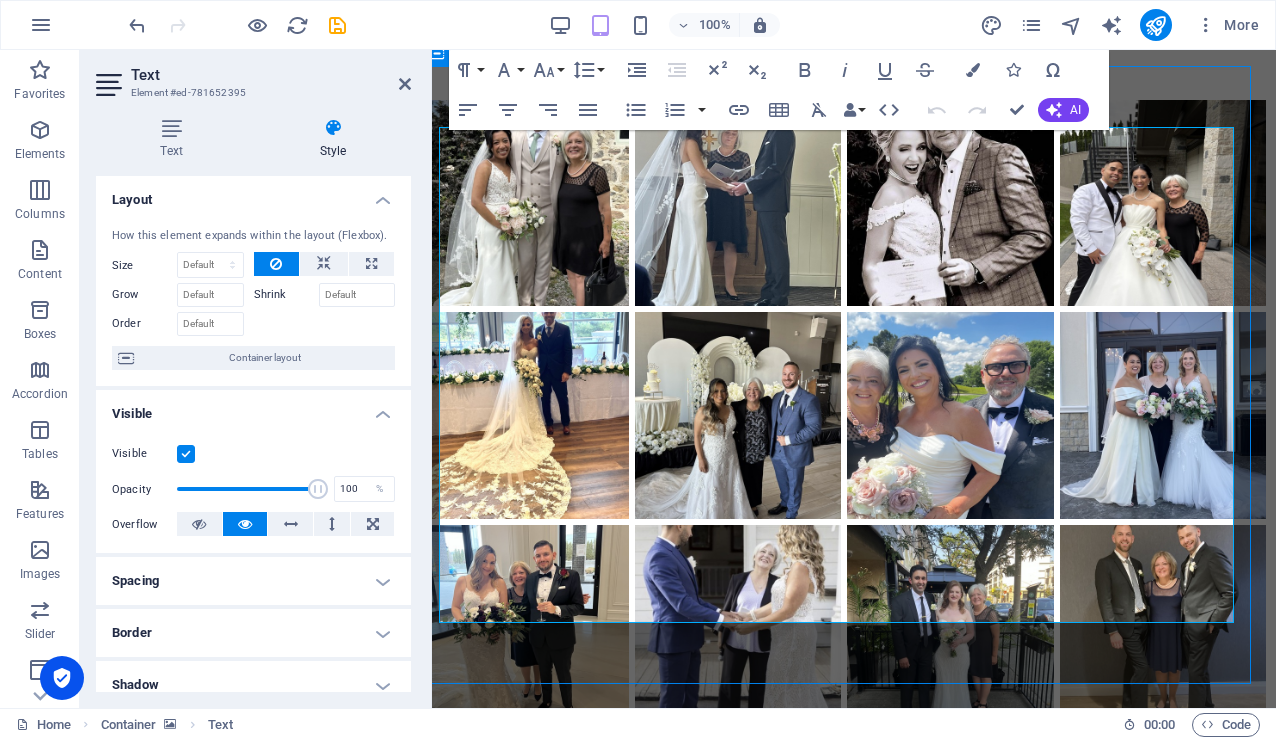 click on "What's it Like to Work with [PERSON_NAME] We begin with a free consultation where you share your vision for your ceremony, and together we determine the best package for your needs. Once the [MEDICAL_DATA] is paid, you will receive a comprehensive wedding package with all of the necessary information and instructions on how to proceed. About four weeks before the big day, I remind you to apply for your marriage licence and to make your ceremony selections, and then using your choices, I craft a beautiful ceremony which may include the telling your love story.   We then collaborate until the draft is perfect. On the day of the wedding, I arrive about 20-30 minutes before the ceremony to coordinate with other vendors and to set up. Right after the ceremony, you receive a record of solemnization, and I handle sending your signed licence to the Registrar’s Office.   I also like to get a photo of us together. post-wedding process hassle-free." at bounding box center [844, 1813] 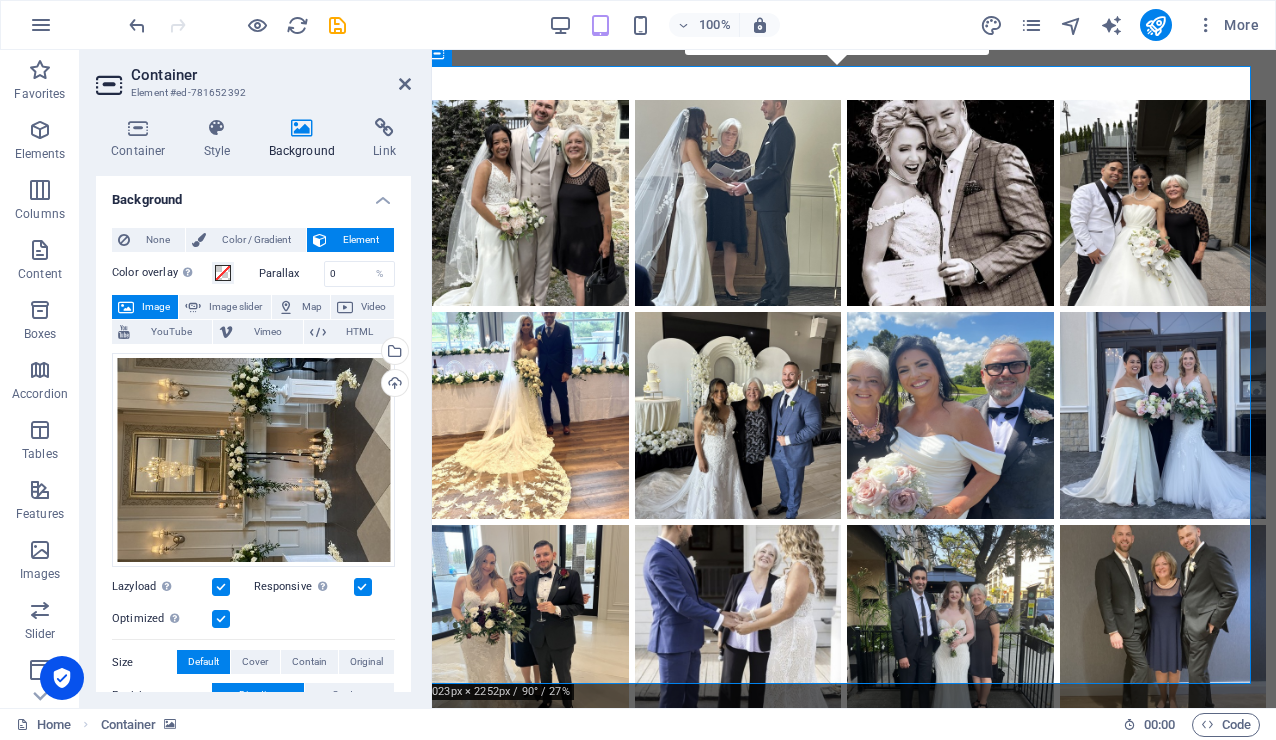 click at bounding box center (844, 1481) 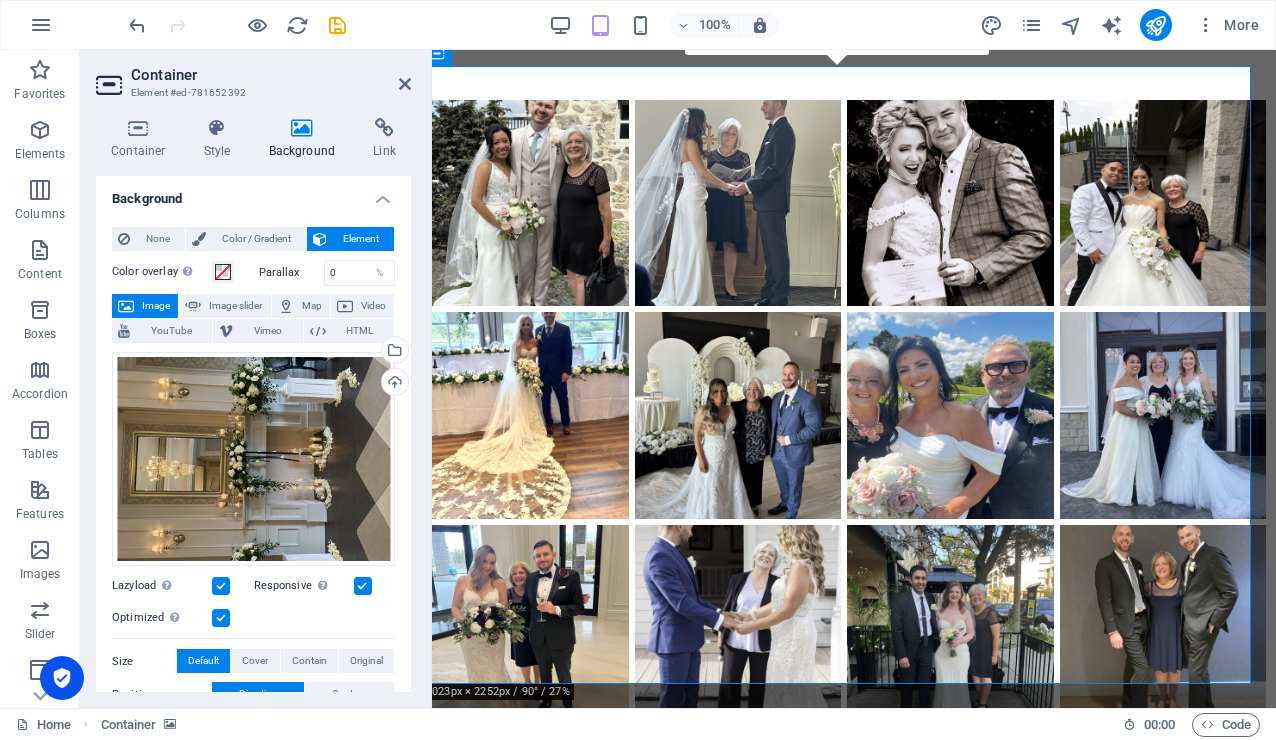 scroll, scrollTop: 0, scrollLeft: 0, axis: both 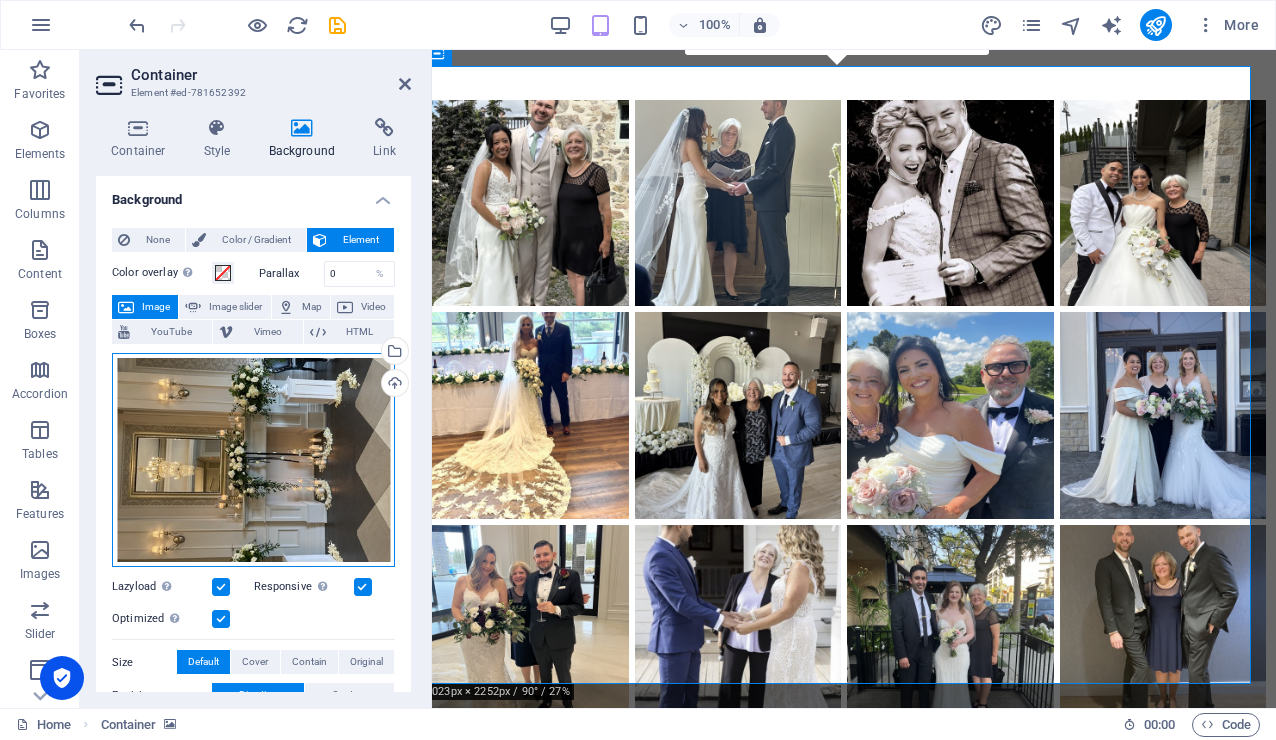 click on "Drag files here, click to choose files or select files from Files or our free stock photos & videos" at bounding box center (253, 460) 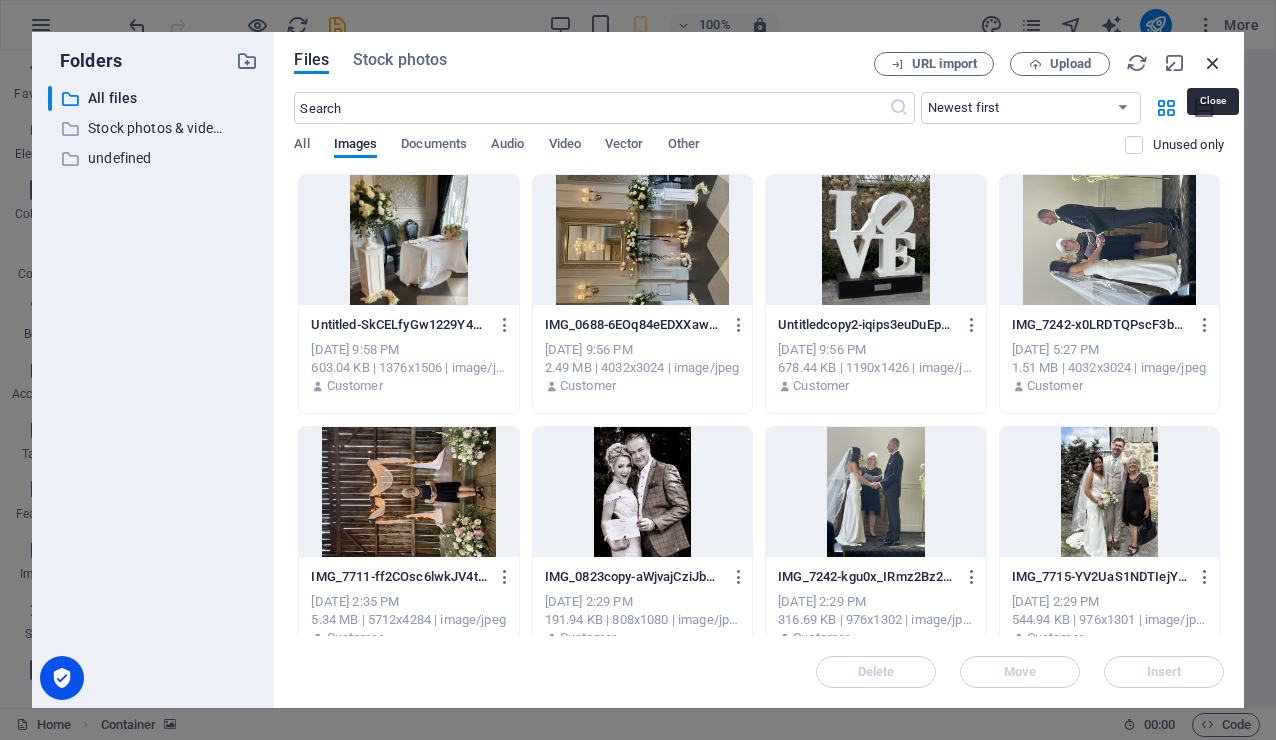 click at bounding box center [1213, 63] 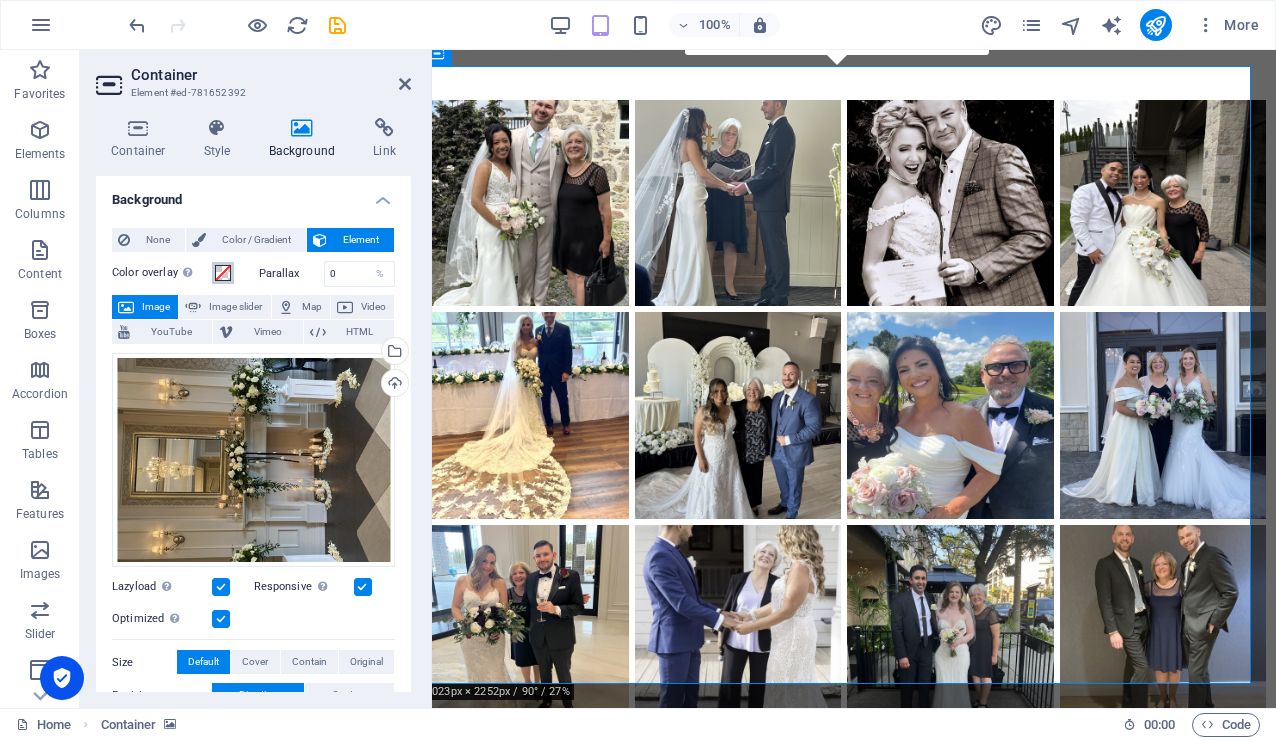 click at bounding box center [223, 273] 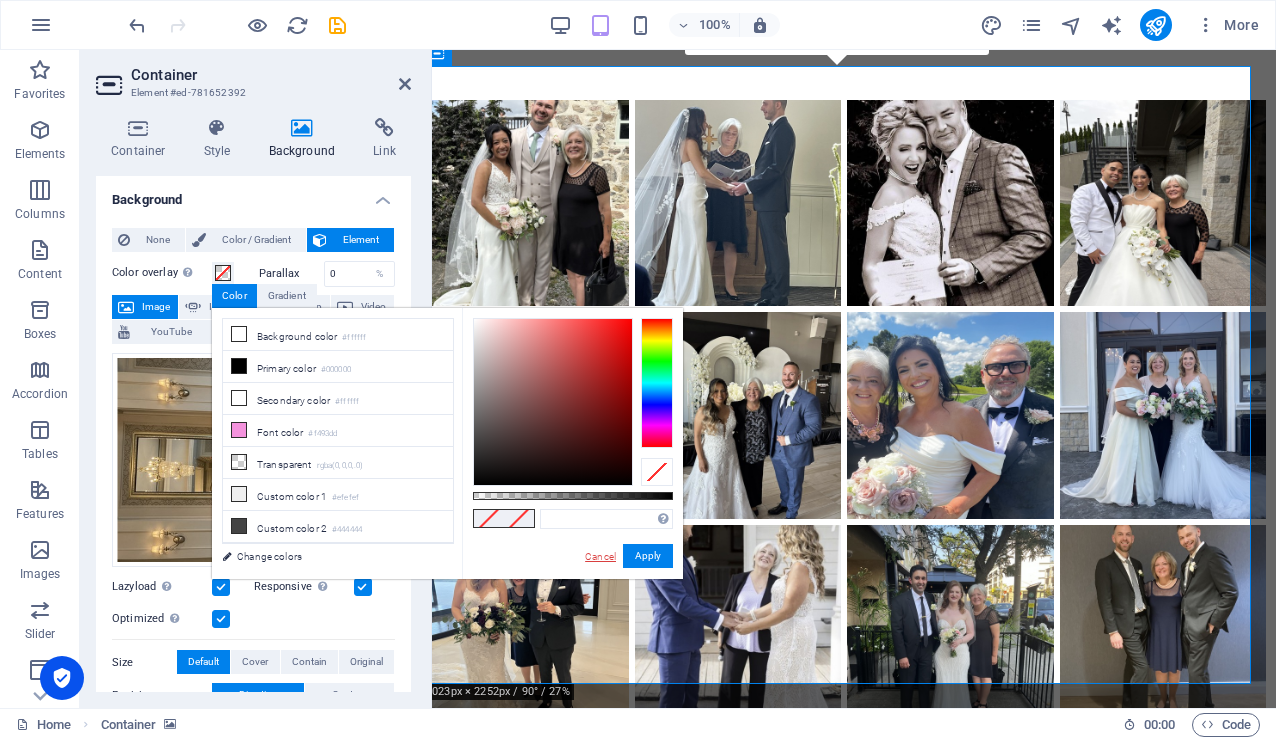 click on "Cancel" at bounding box center [600, 556] 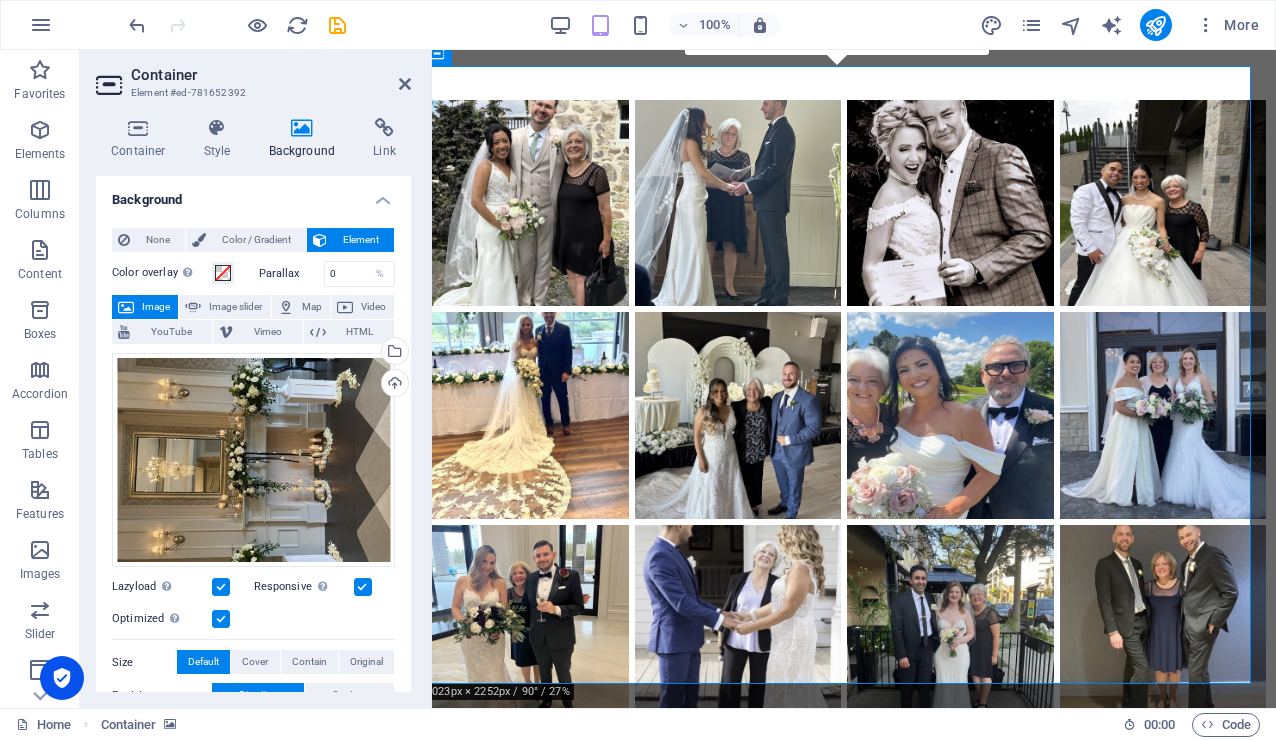 click on "Element" at bounding box center [360, 240] 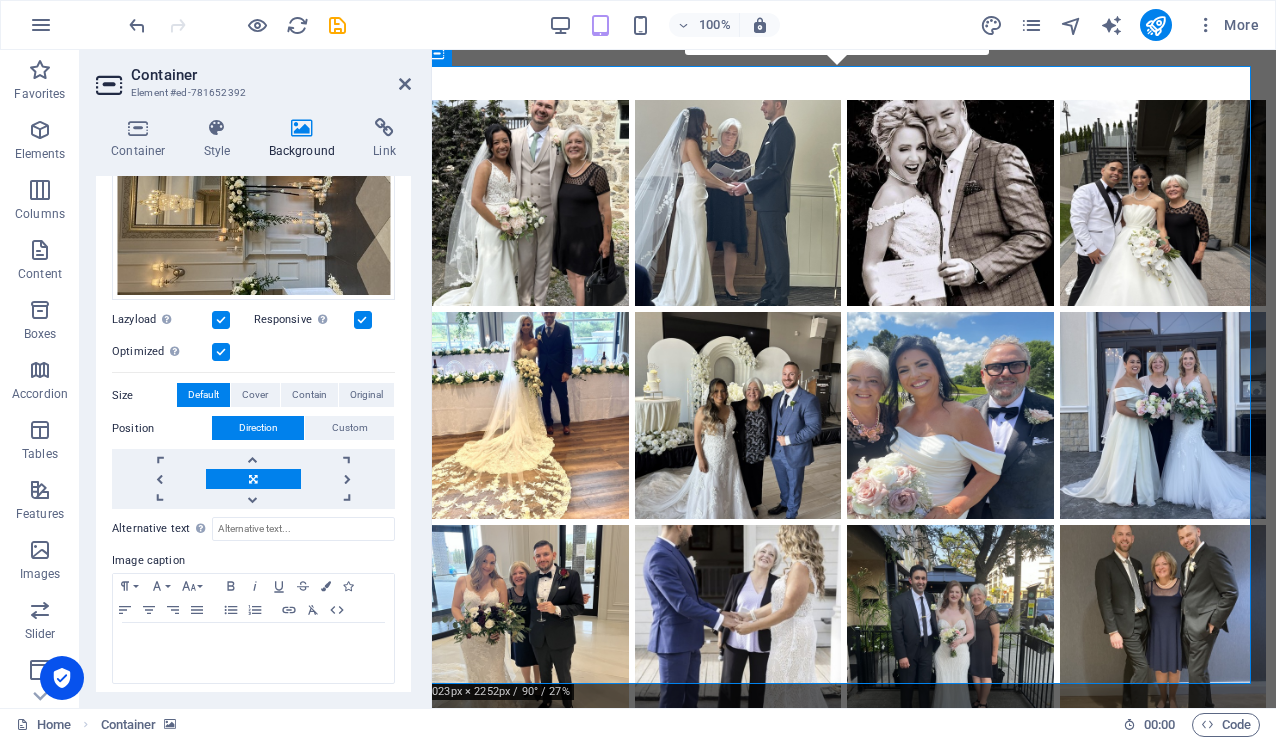 scroll, scrollTop: 273, scrollLeft: 0, axis: vertical 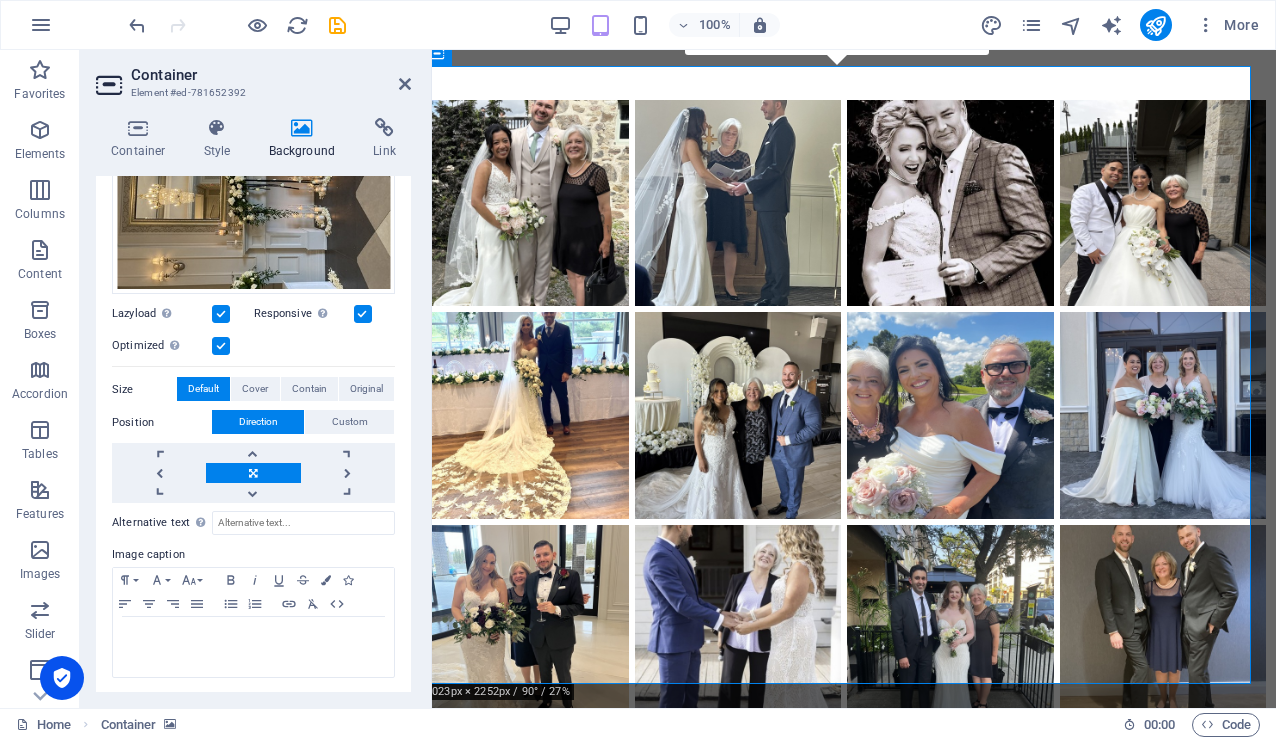 click at bounding box center [302, 128] 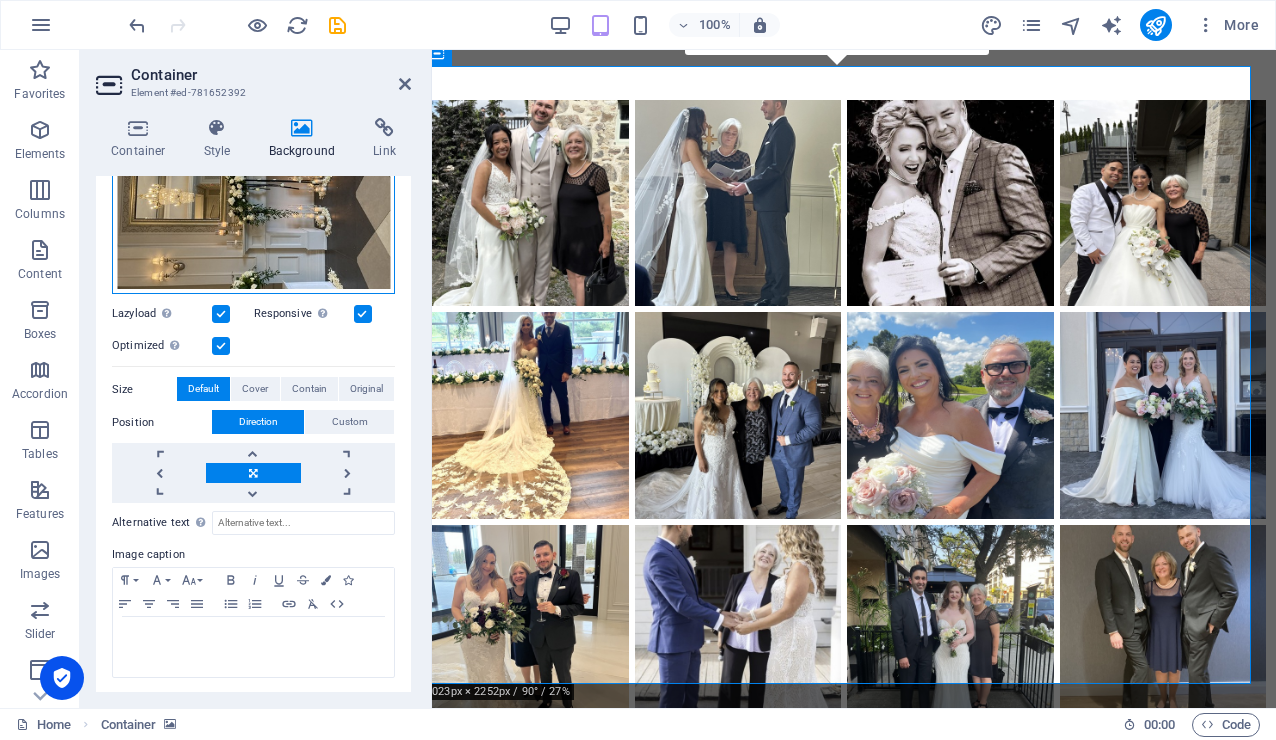 click on "Drag files here, click to choose files or select files from Files or our free stock photos & videos" at bounding box center [253, 187] 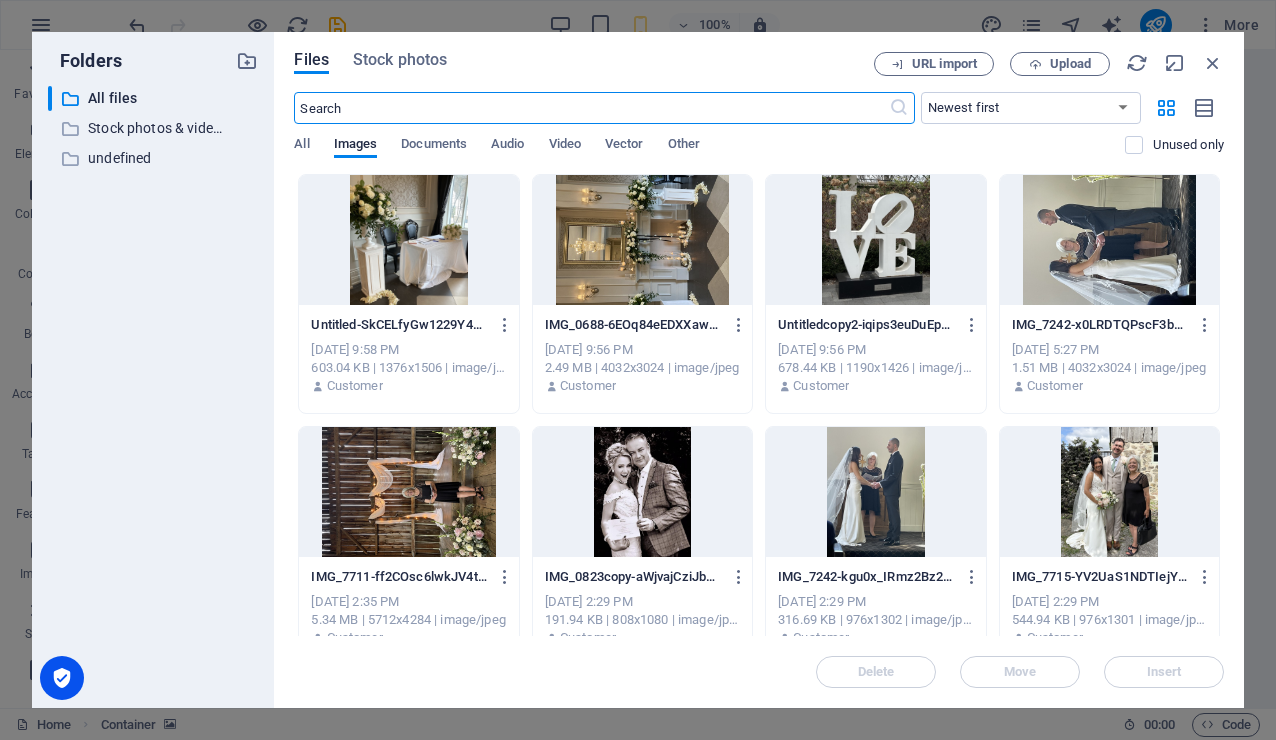 click at bounding box center [875, 240] 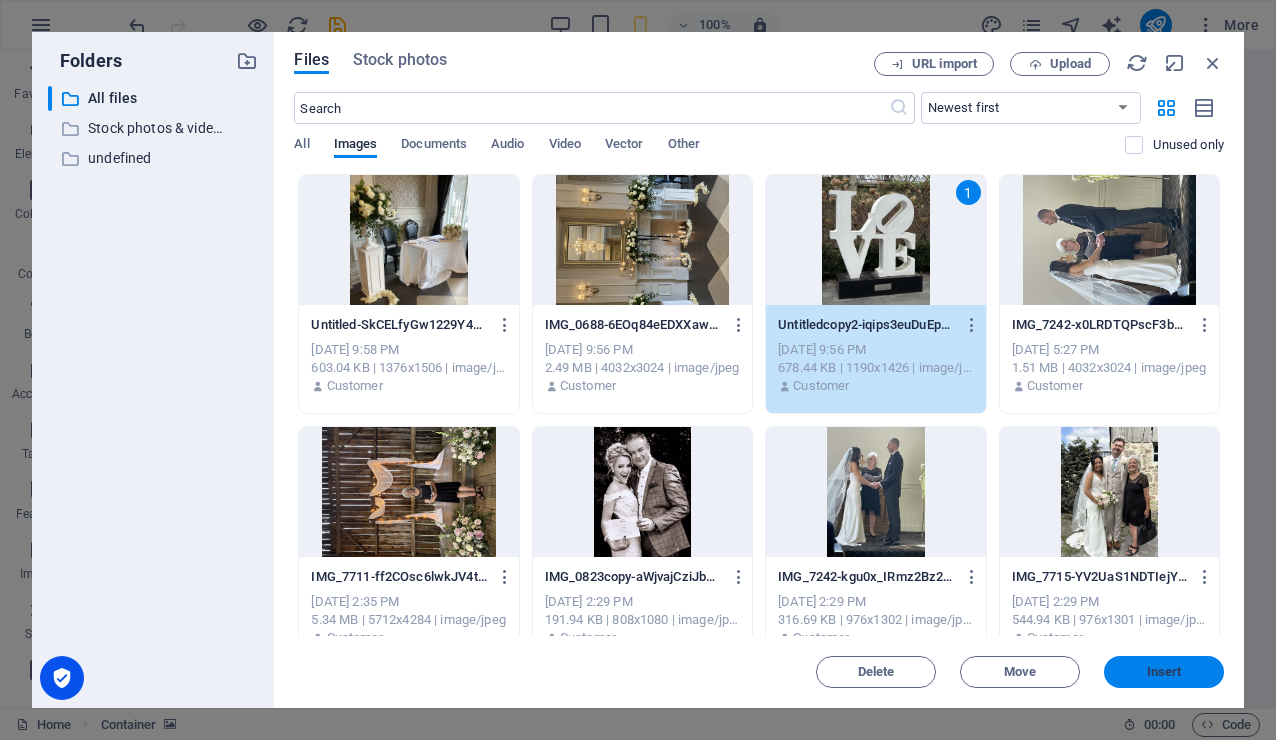 click on "Insert" at bounding box center (1164, 672) 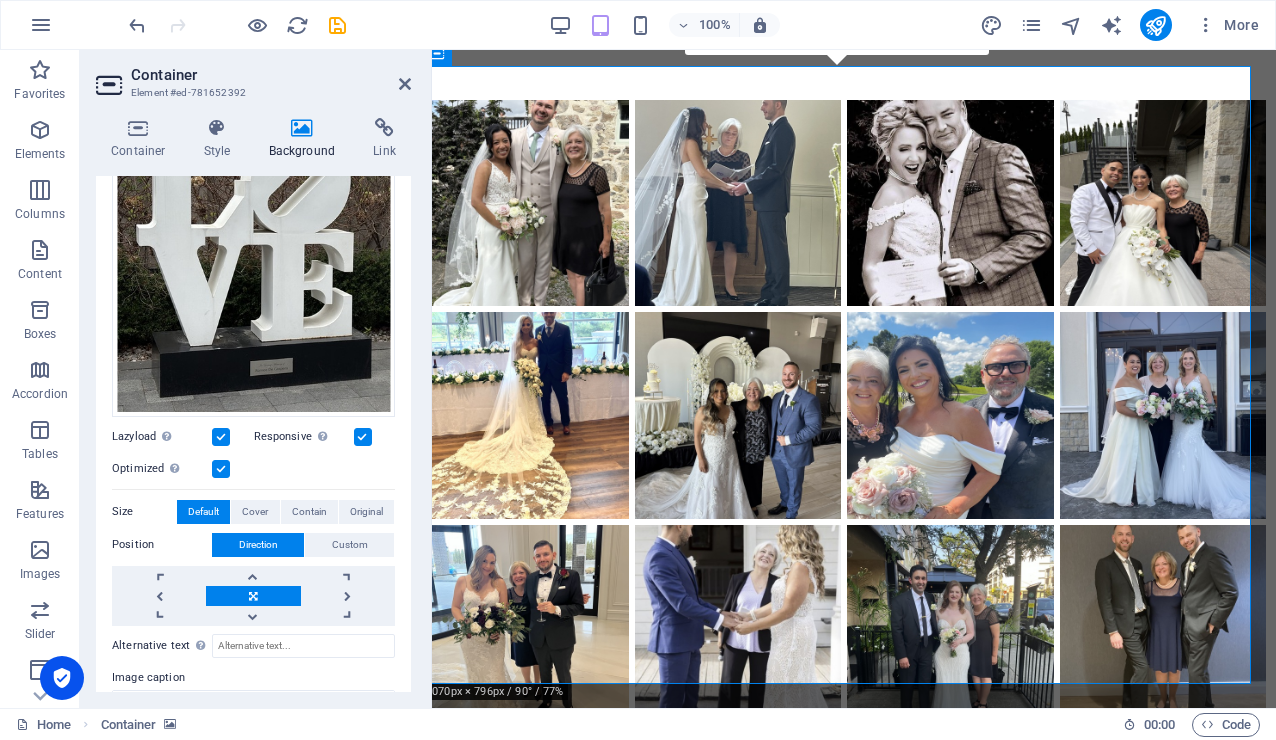 click at bounding box center (844, 1729) 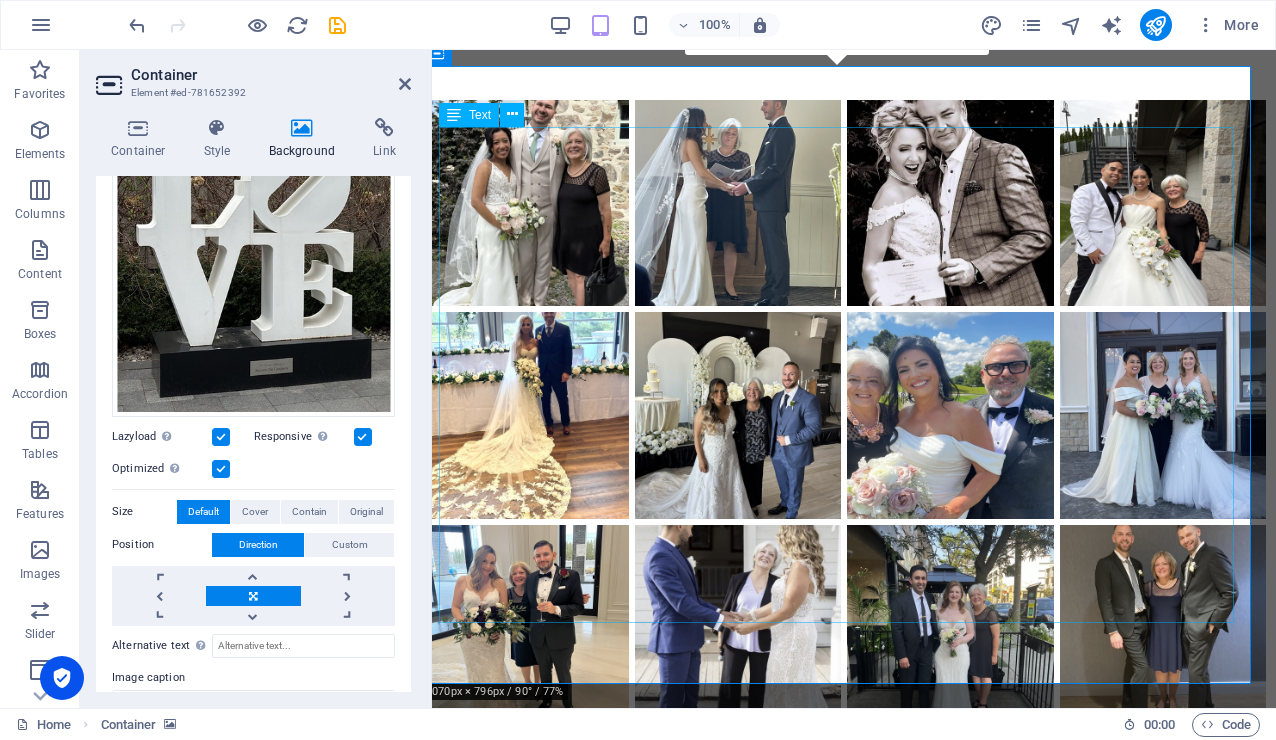 click on "What's it Like to Work with [PERSON_NAME] We begin with a free consultation where you share your vision for your ceremony, and together we determine the best package for your needs. Once the [MEDICAL_DATA] is paid, you will receive a comprehensive wedding package with all of the necessary information and instructions on how to proceed. About four weeks before the big day, I remind you to apply for your marriage licence and to make your ceremony selections, and then using your choices, I craft a beautiful ceremony which may include the telling your love story.   We then collaborate until the draft is perfect. On the day of the wedding, I arrive about 20-30 minutes before the ceremony to coordinate with other vendors and to set up. Right after the ceremony, you receive a record of solemnization, and I handle sending your signed licence to the Registrar’s Office.   I also like to get a photo of us together. post-wedding process hassle-free." at bounding box center [844, 2370] 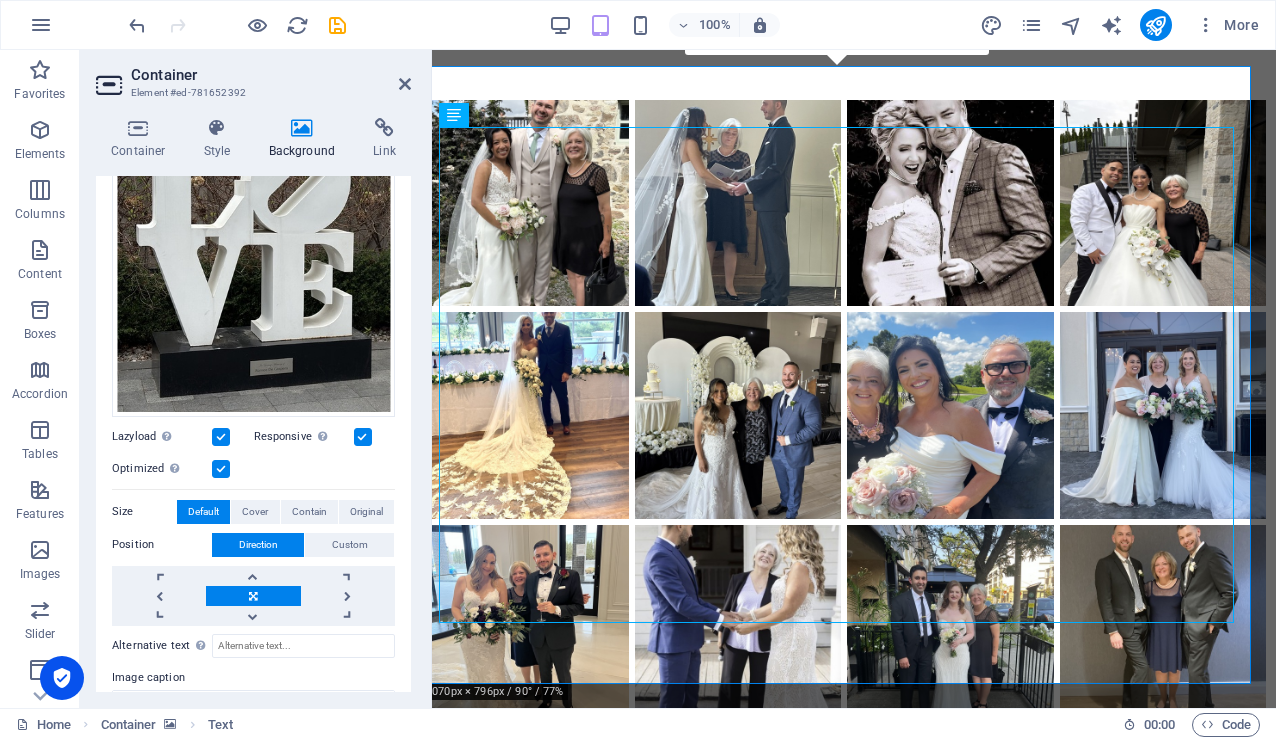 click at bounding box center (844, 1729) 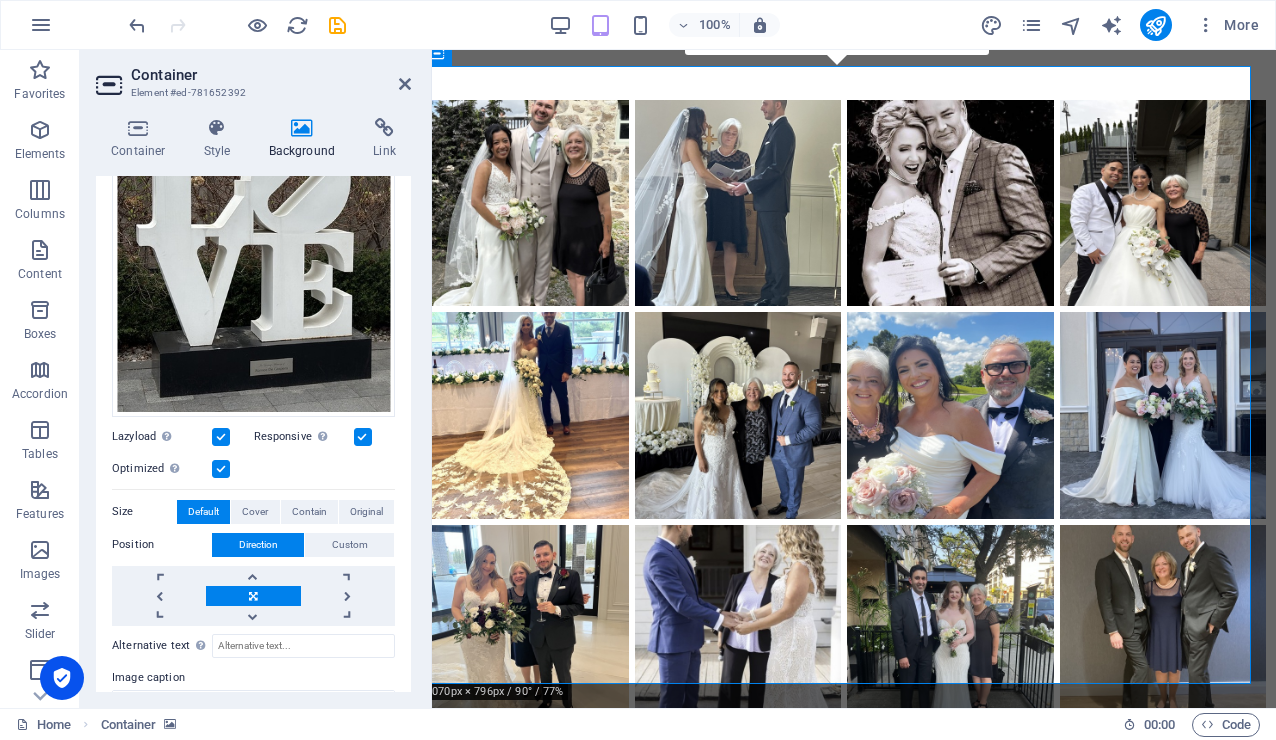 click at bounding box center (844, 1729) 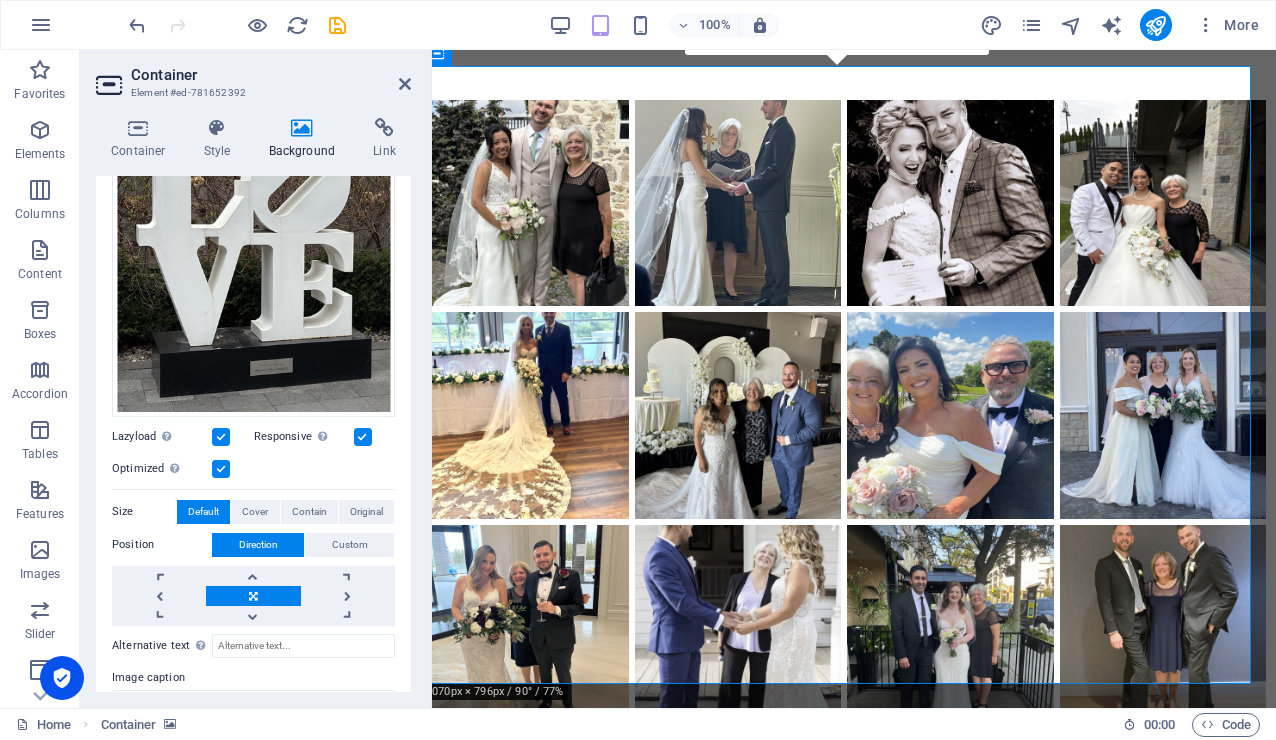 click on "16:10 16:9 4:3 1:1 1:2 0" at bounding box center [837, 36] 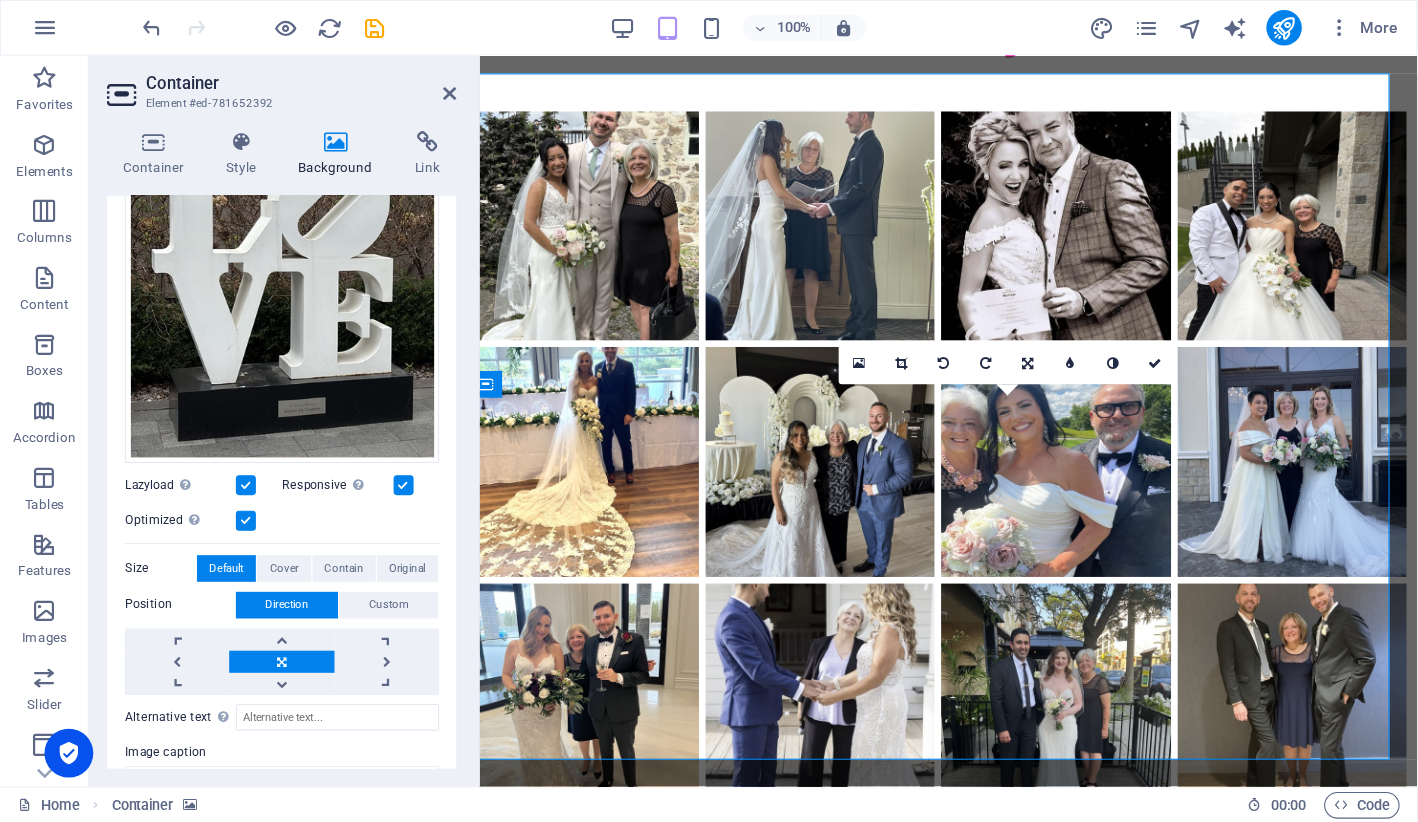 scroll, scrollTop: 2400, scrollLeft: 10, axis: both 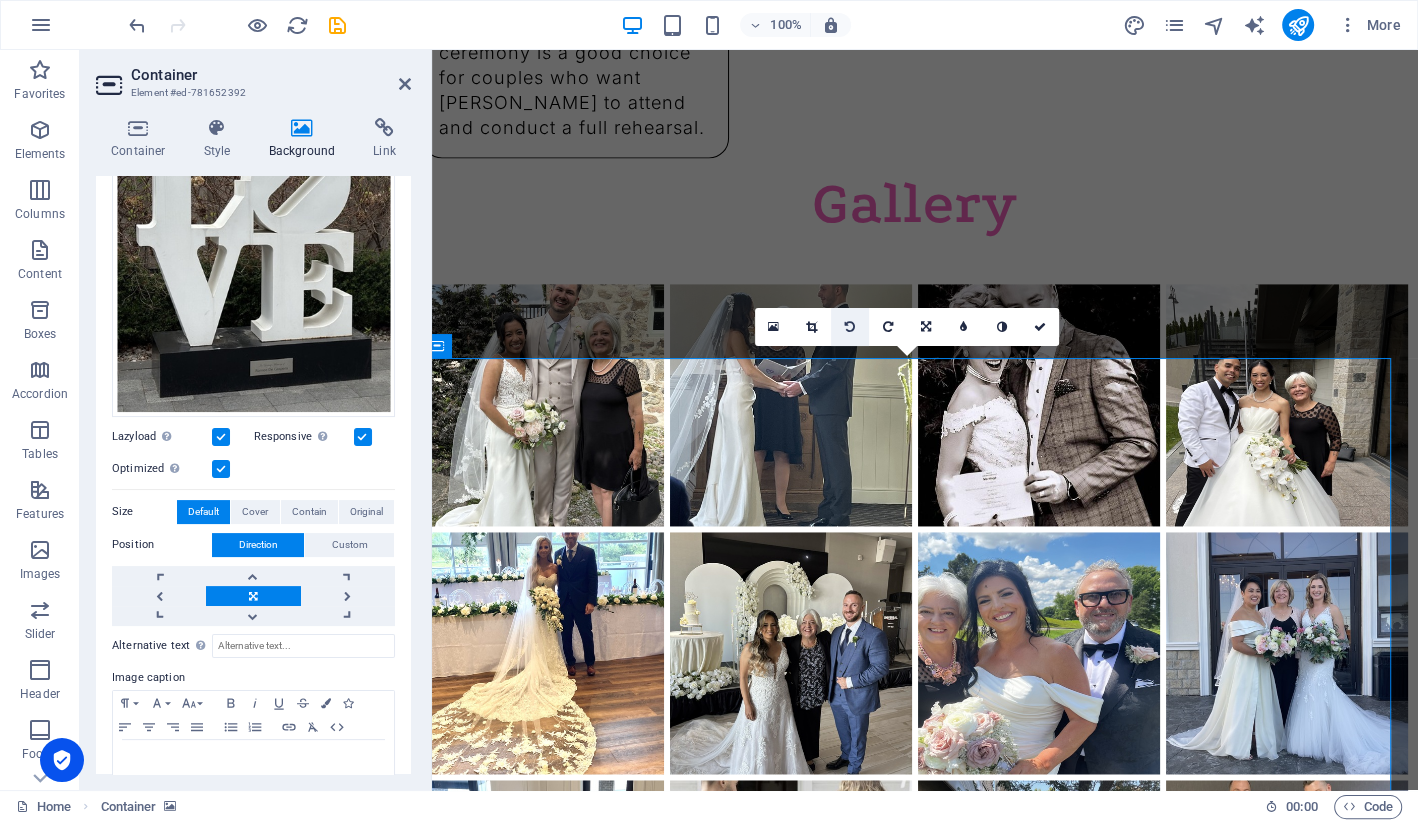 click at bounding box center (849, 327) 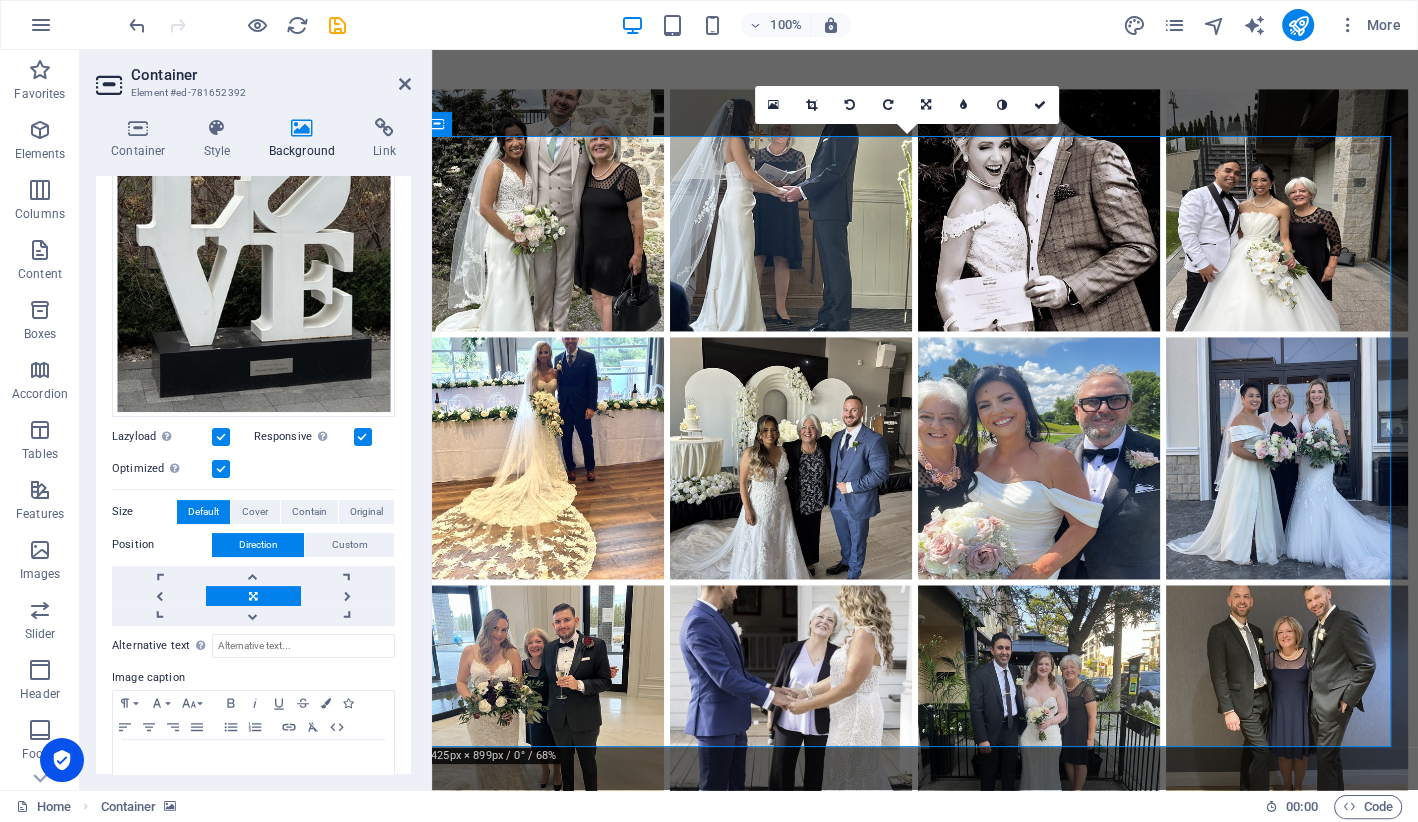 scroll, scrollTop: 2623, scrollLeft: 10, axis: both 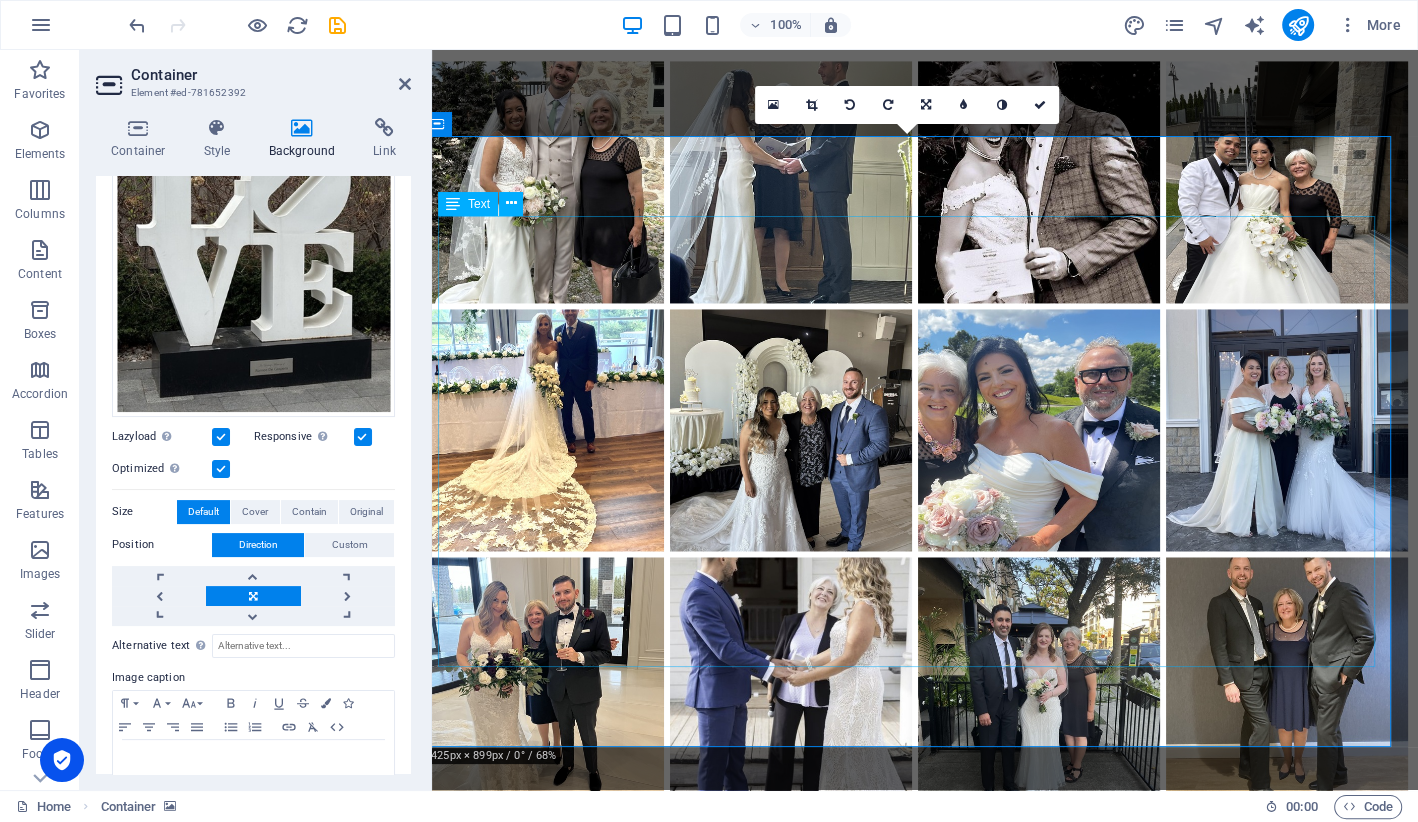 click on "What's it Like to Work with [PERSON_NAME] We begin with a free consultation where you share your vision for your ceremony, and together we determine the best package for your needs. Once the [MEDICAL_DATA] is paid, you will receive a comprehensive wedding package with all of the necessary information and instructions on how to proceed. About four weeks before the big day, I remind you to apply for your marriage licence and to make your ceremony selections, and then using your choices, I craft a beautiful ceremony which may include the telling your love story.   We then collaborate until the draft is perfect. On the day of the wedding, I arrive about 20-30 minutes before the ceremony to coordinate with other vendors and to set up. Right after the ceremony, you receive a record of solemnization, and I handle sending your signed licence to the Registrar’s Office.   I also like to get a photo of us together. post-wedding process hassle-free." at bounding box center (915, 2546) 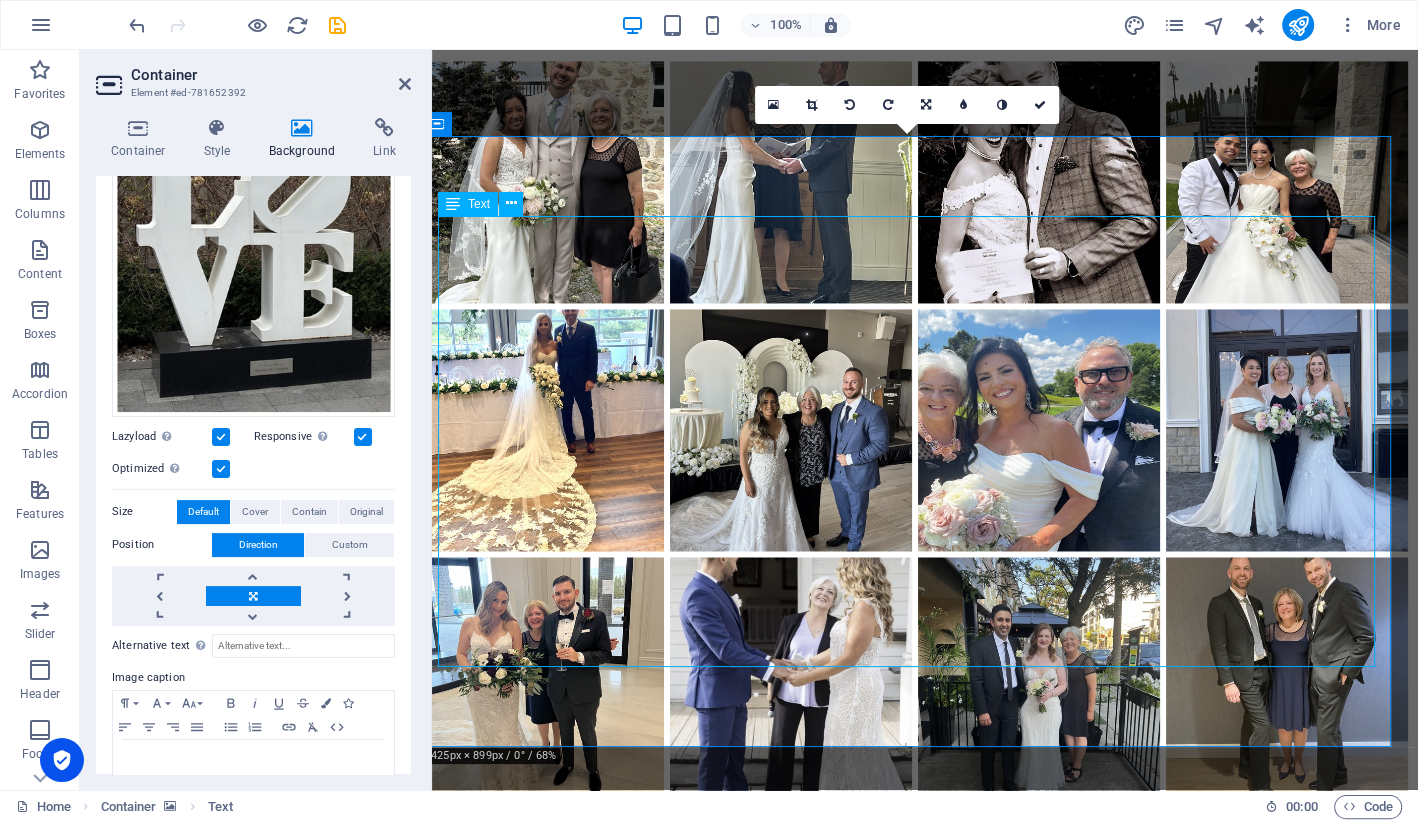 click on "What's it Like to Work with [PERSON_NAME] We begin with a free consultation where you share your vision for your ceremony, and together we determine the best package for your needs. Once the [MEDICAL_DATA] is paid, you will receive a comprehensive wedding package with all of the necessary information and instructions on how to proceed. About four weeks before the big day, I remind you to apply for your marriage licence and to make your ceremony selections, and then using your choices, I craft a beautiful ceremony which may include the telling your love story.   We then collaborate until the draft is perfect. On the day of the wedding, I arrive about 20-30 minutes before the ceremony to coordinate with other vendors and to set up. Right after the ceremony, you receive a record of solemnization, and I handle sending your signed licence to the Registrar’s Office.   I also like to get a photo of us together. post-wedding process hassle-free." at bounding box center [915, 2546] 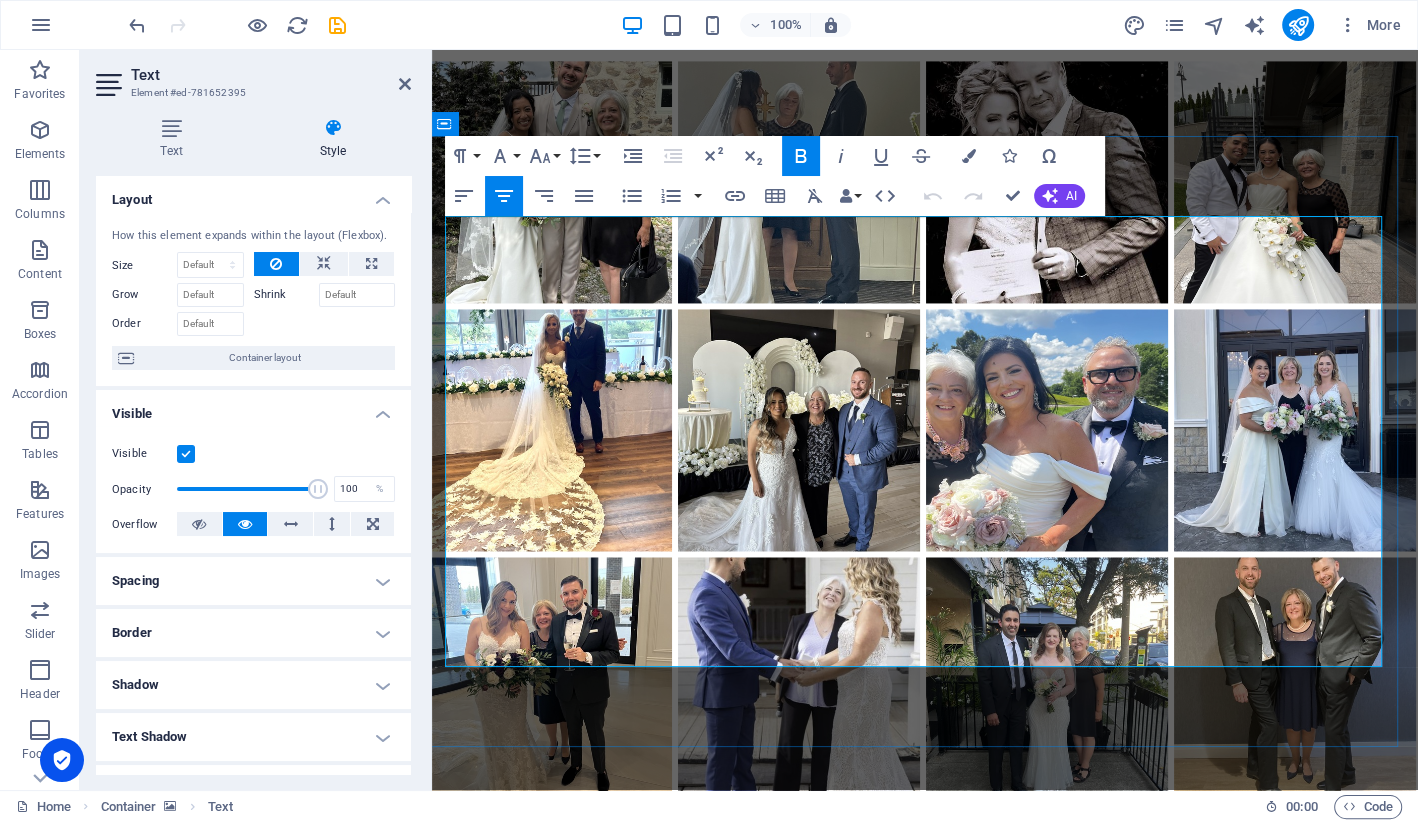 scroll, scrollTop: 2623, scrollLeft: 0, axis: vertical 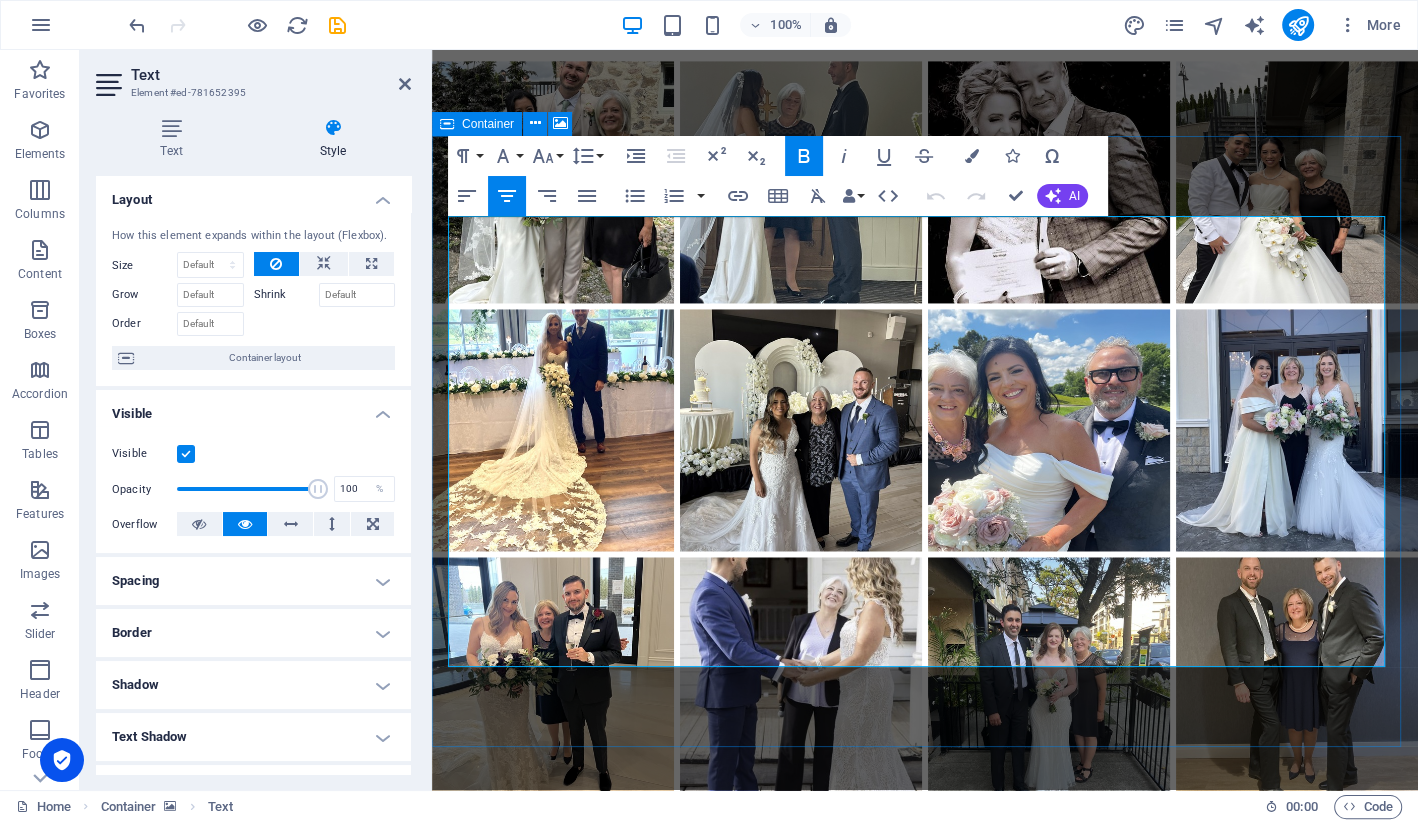 drag, startPoint x: 1256, startPoint y: 628, endPoint x: 429, endPoint y: 294, distance: 891.89966 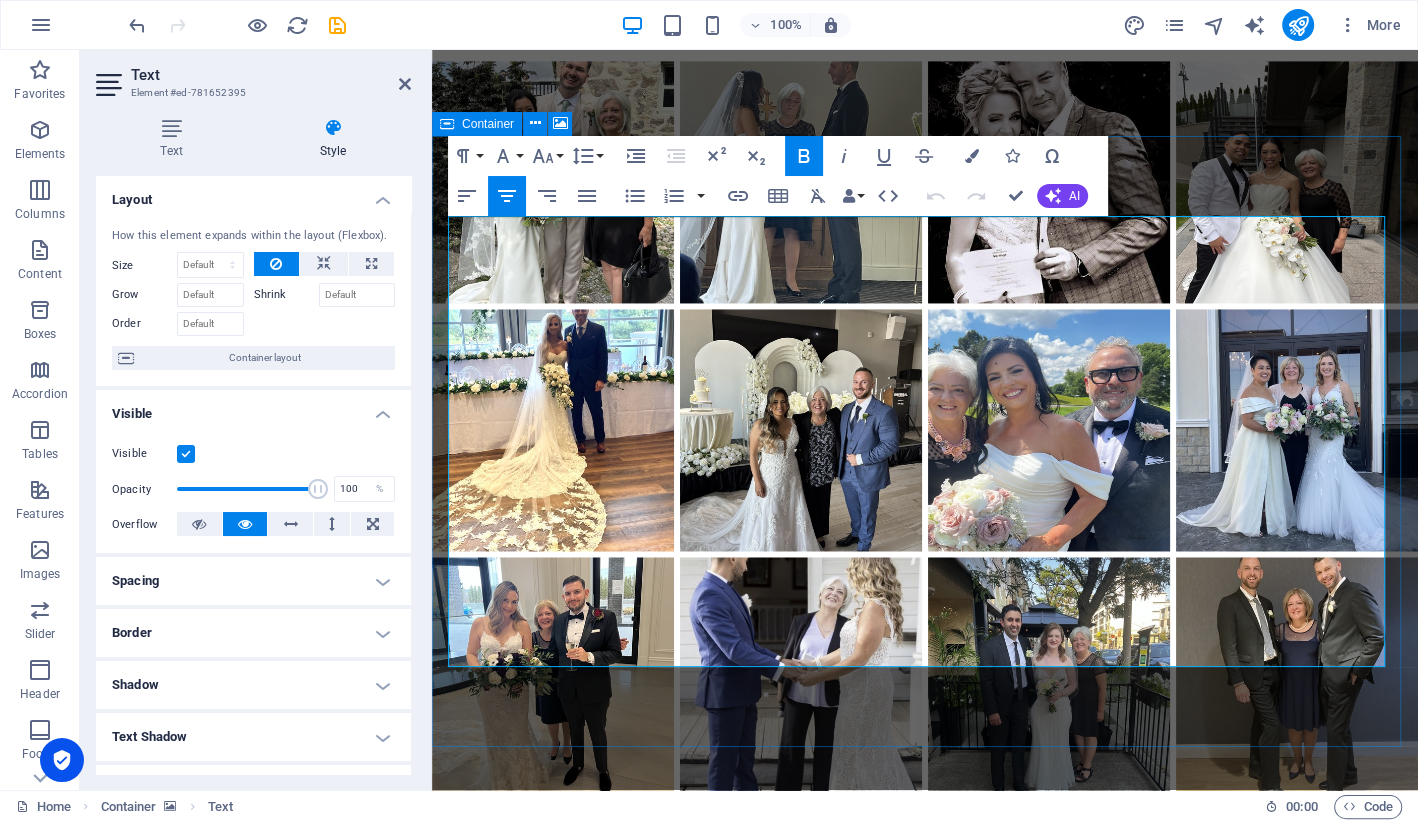 click on "Skip to main content
Married By [PERSON_NAME] 416.937.6767 [EMAIL_ADDRESS][DOMAIN_NAME]  [PERSON_NAME] provides couples with professional officiant services for wedding ceremonies i n [GEOGRAPHIC_DATA] and surrounding areas.  [PERSON_NAME] is a friendly, inclusive, experienced  Ontario Registered Wedding Officiant and CIMM minister who works closely  with couples to produce a customized wedding ceremony. Packages .fa-secondary{opacity:.4} Elopement This is a good choice if you want to celebrate with just yourselves and your two witnesses.  A short, standard ceremony is included. .fa-secondary{opacity:.4} Emerald This package includes a fully customized ceremony with no rehearsal required. Most Popular Package .fa-secondary{opacity:.4} Diamond This package, which includes a fully customized ceremony is a good choice for couples who want [PERSON_NAME] to attend and conduct a full rehearsal. Gallery What's it Like to Work with [PERSON_NAME] We then collaborate until the draft is perfect. I also like to get a photo of us together. 5.0" at bounding box center (925, 1648) 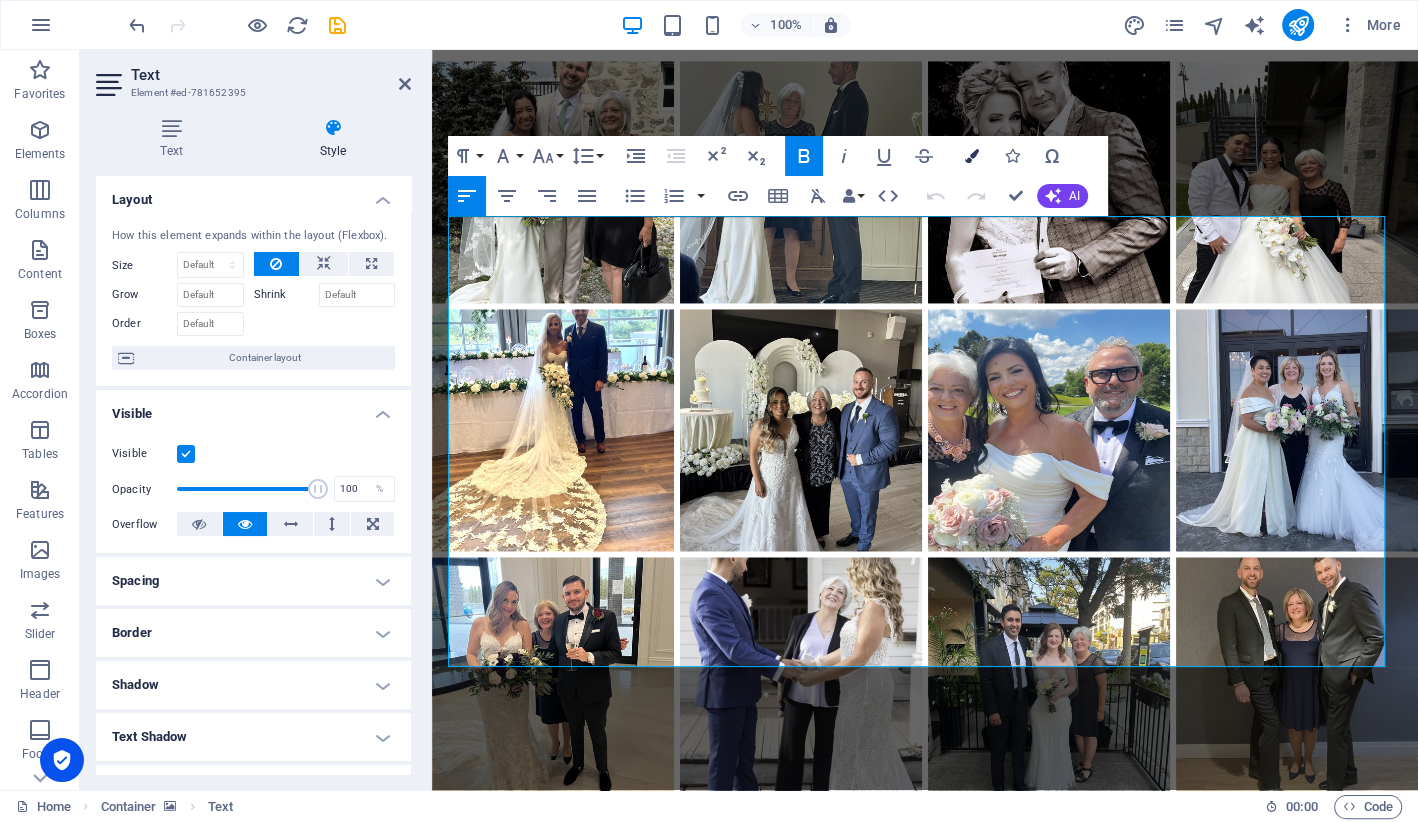 click at bounding box center (972, 156) 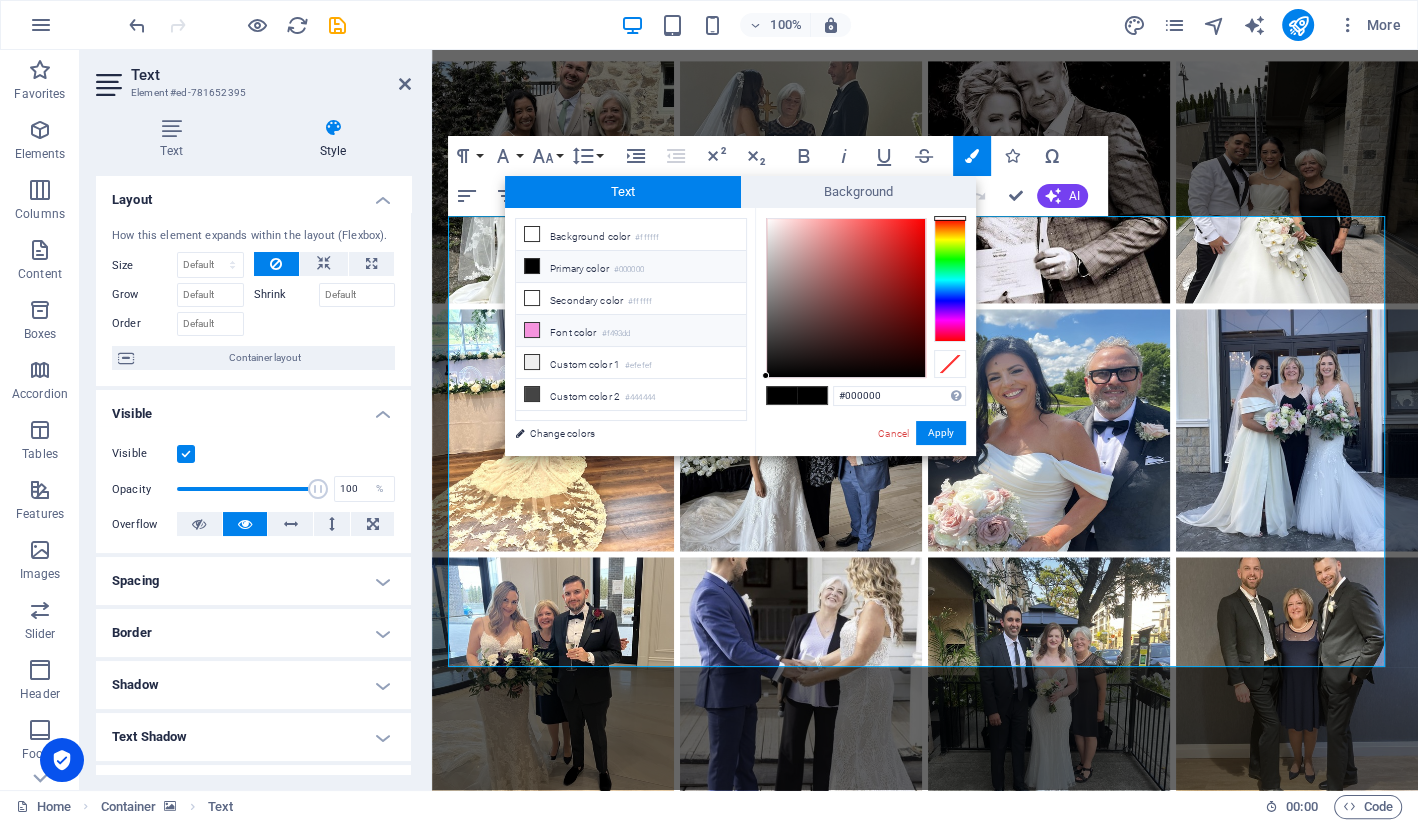 click at bounding box center [532, 330] 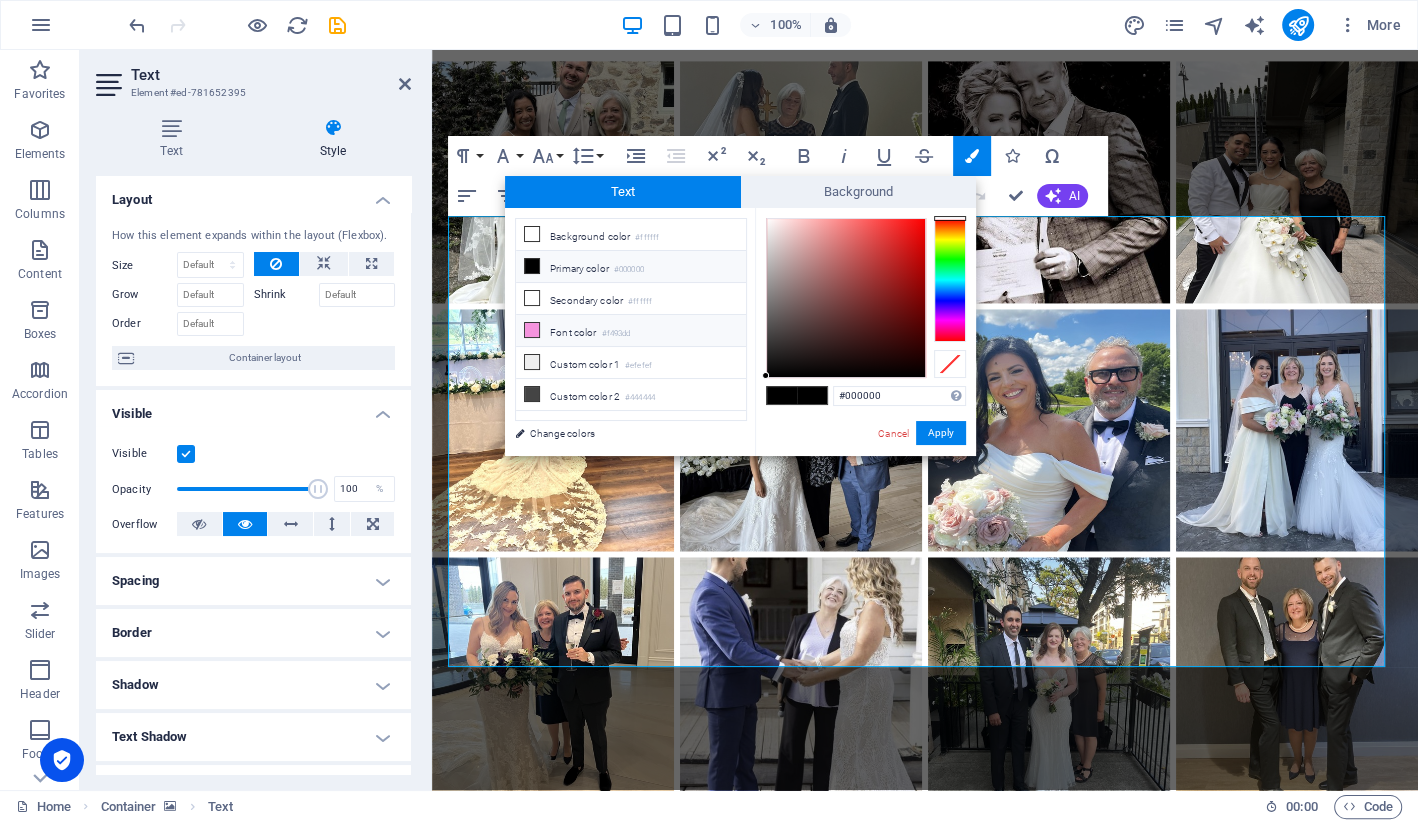 type on "#f493dd" 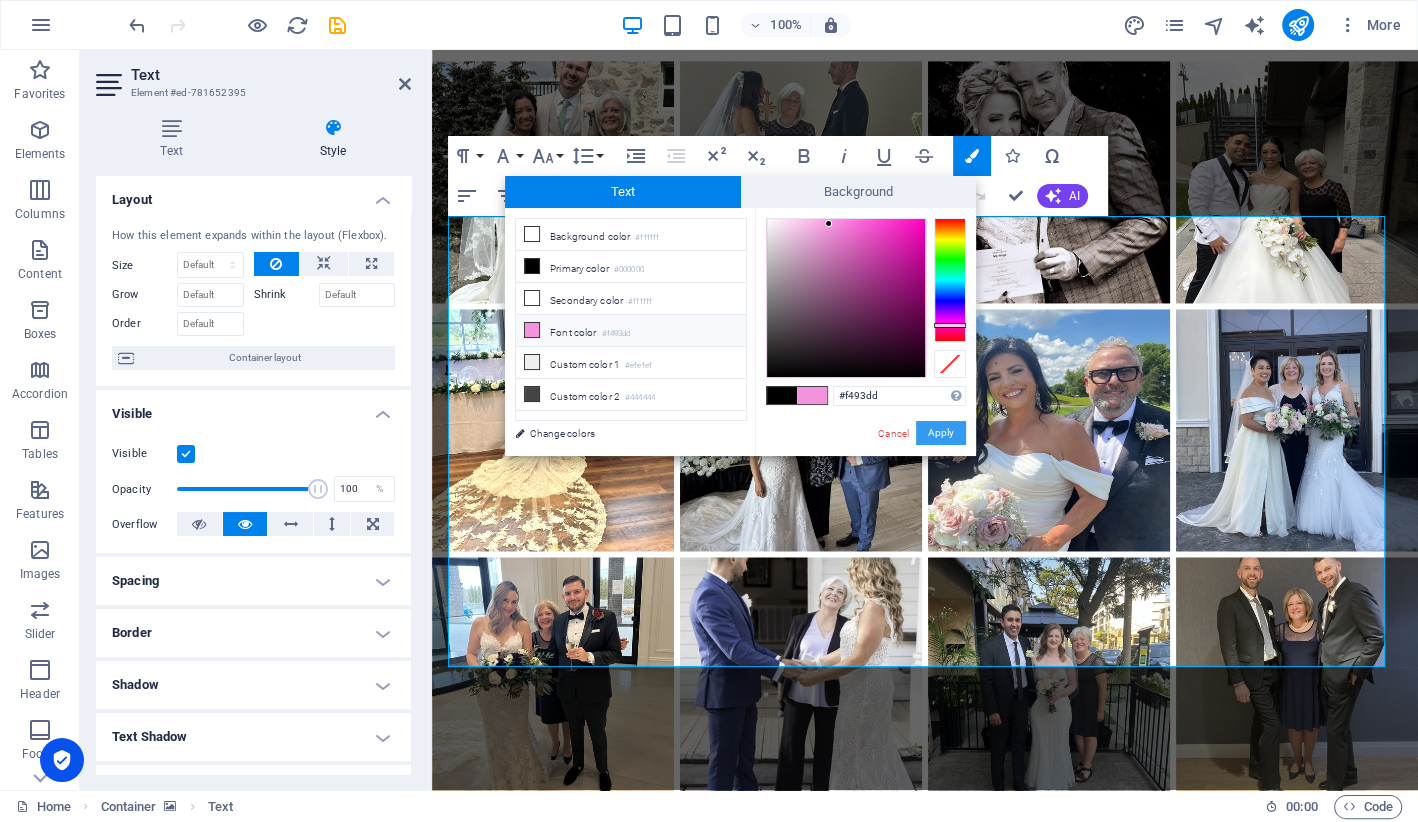 click on "Apply" at bounding box center (941, 433) 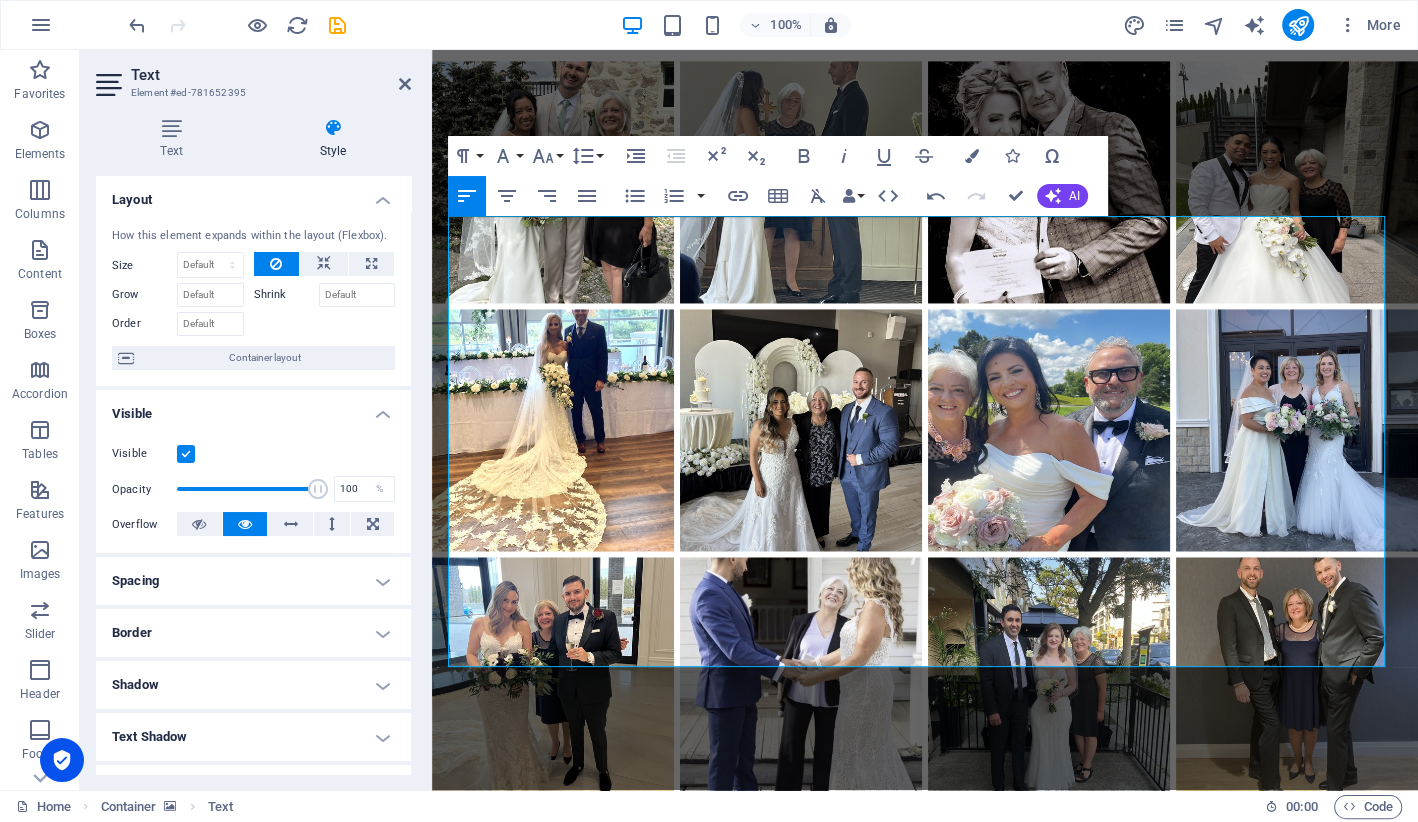 click at bounding box center (925, 1898) 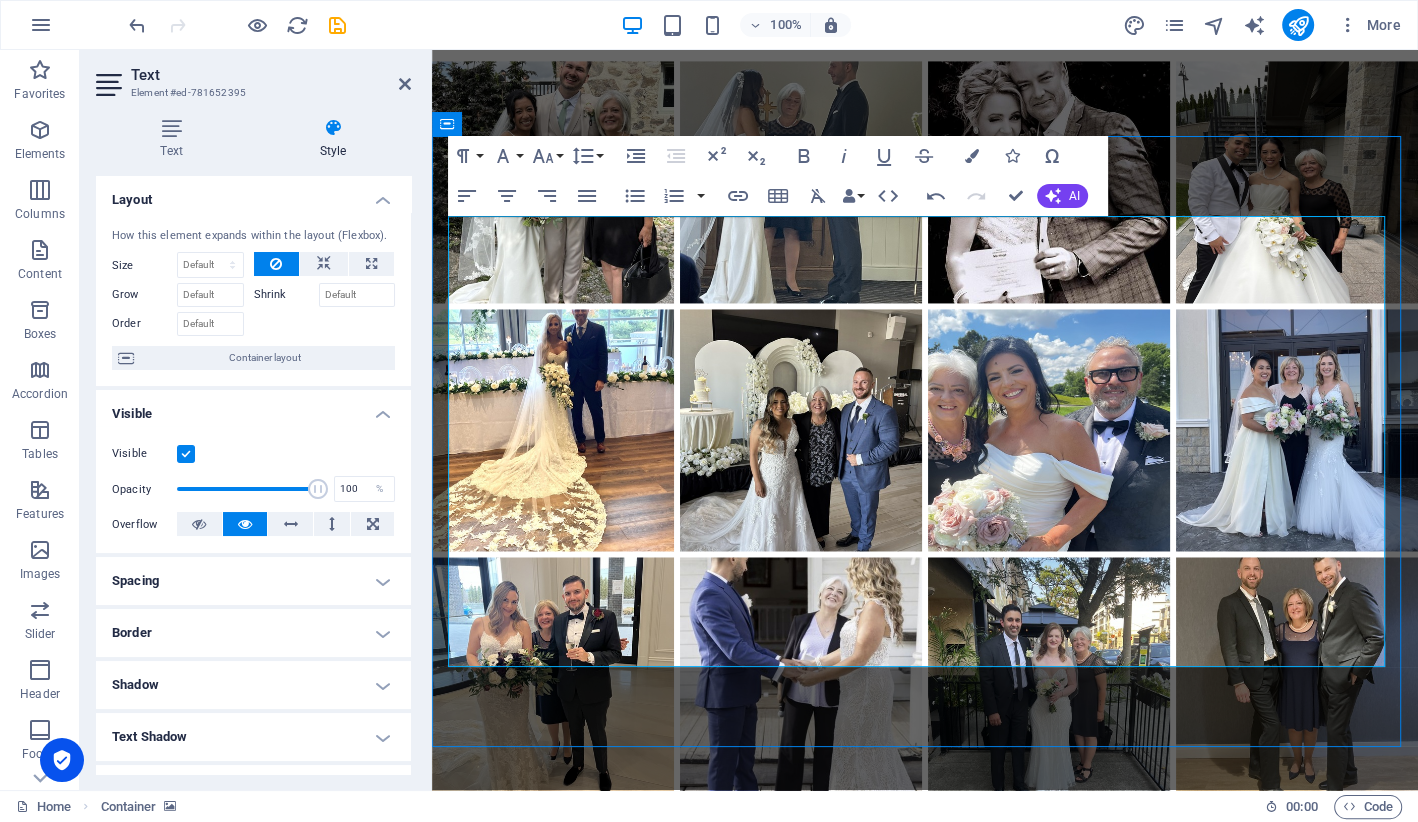 scroll, scrollTop: 2979, scrollLeft: 0, axis: vertical 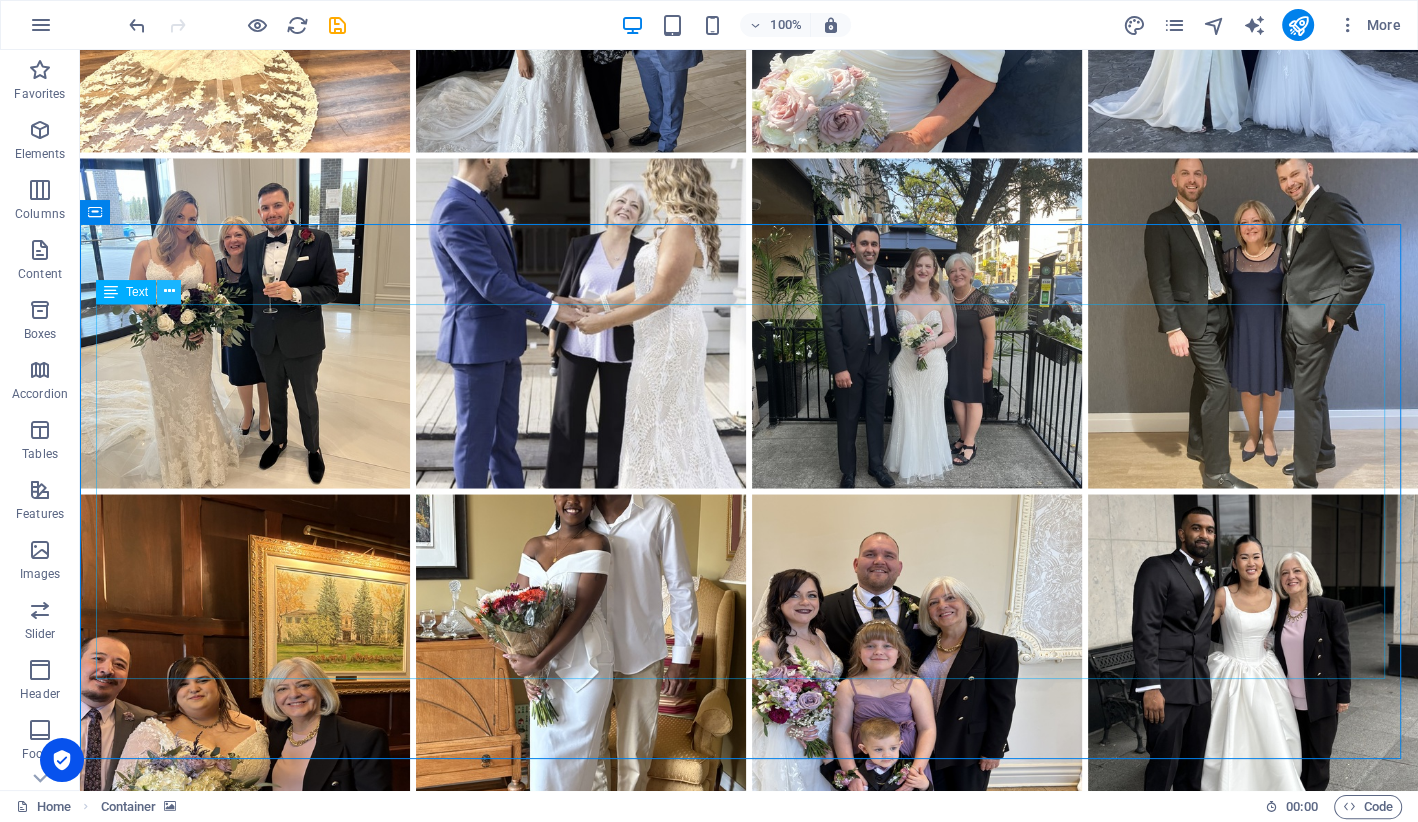 click at bounding box center [169, 291] 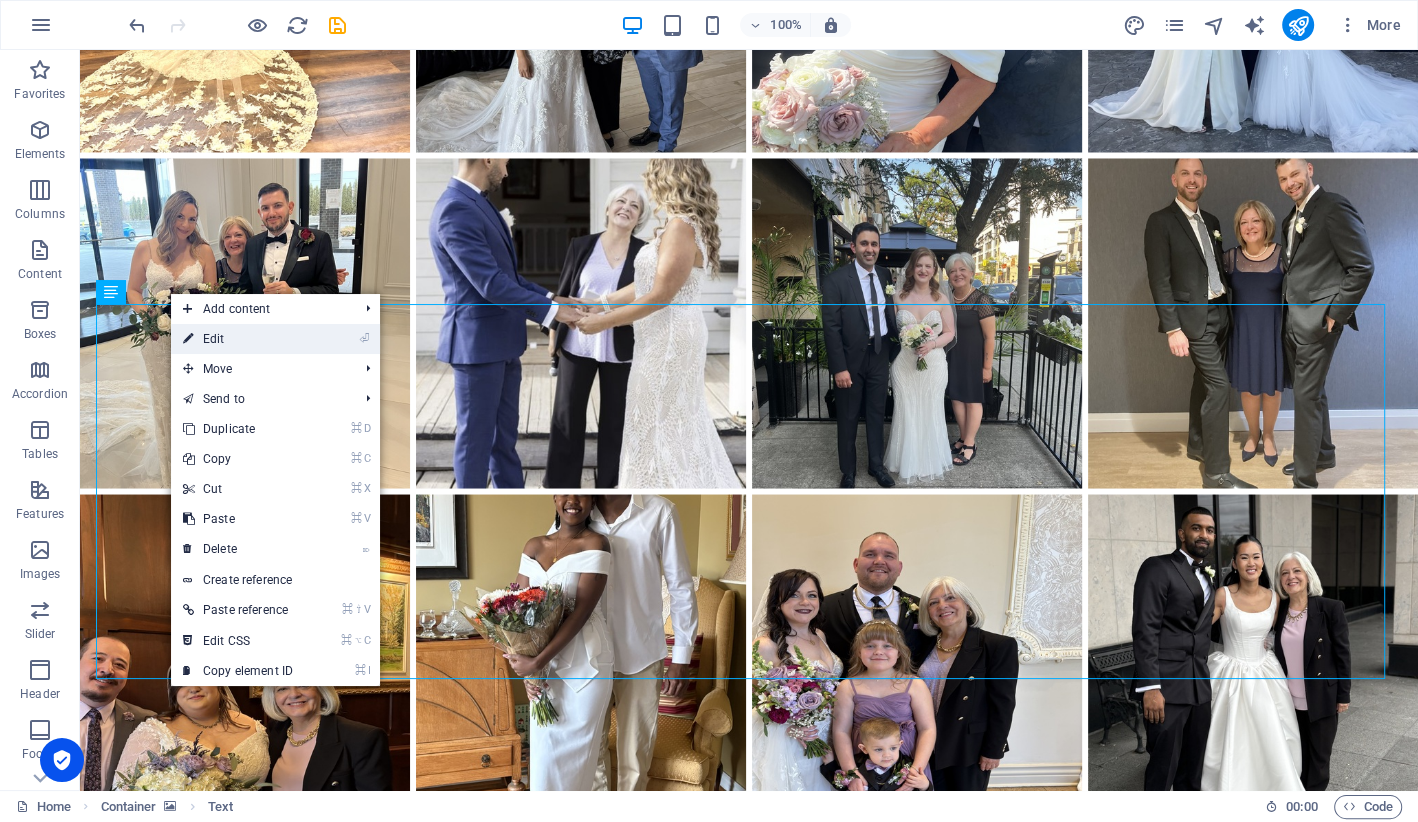 click on "⏎  Edit" at bounding box center (238, 339) 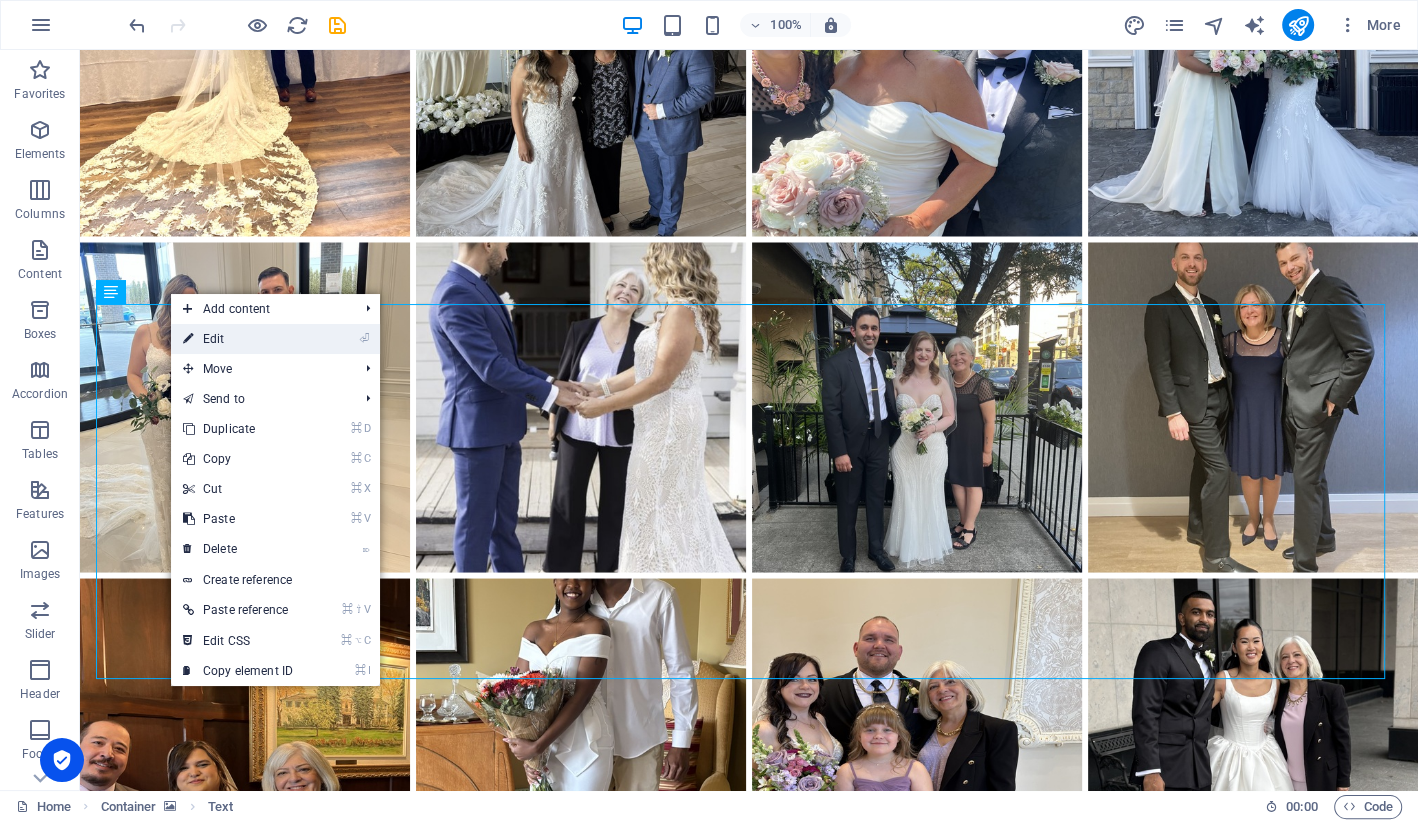 scroll, scrollTop: 2623, scrollLeft: 0, axis: vertical 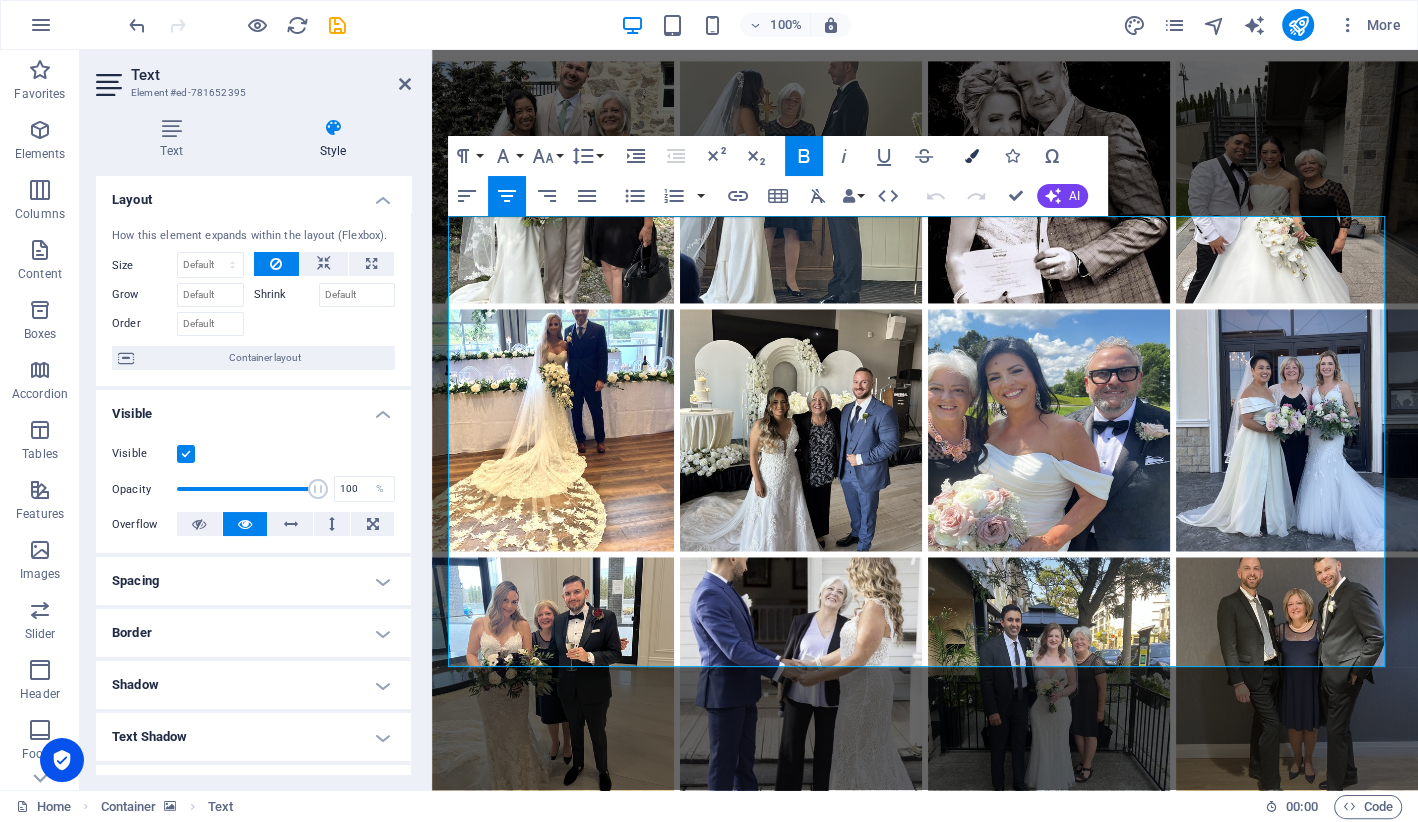 click on "Colors" at bounding box center [972, 156] 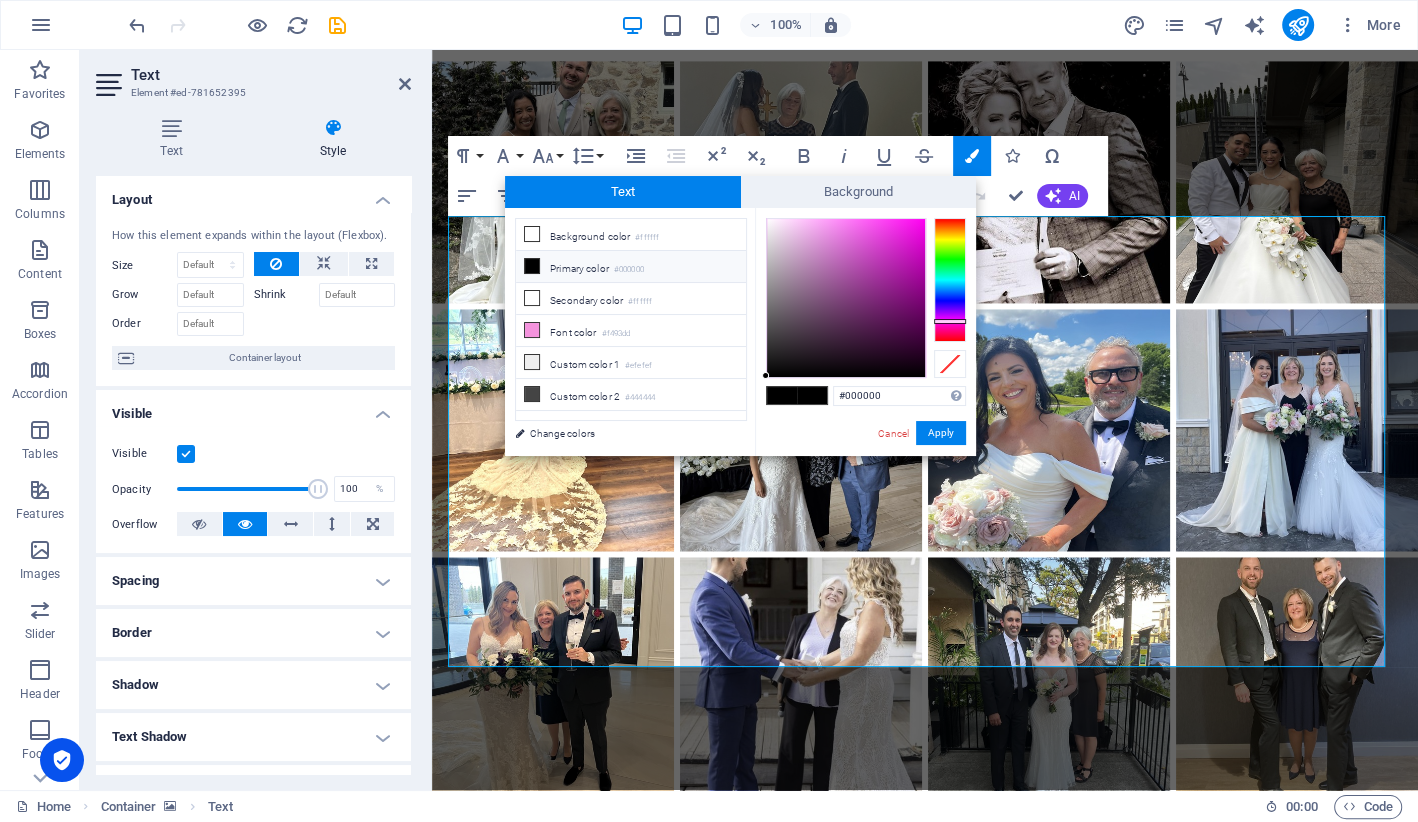 click at bounding box center [950, 280] 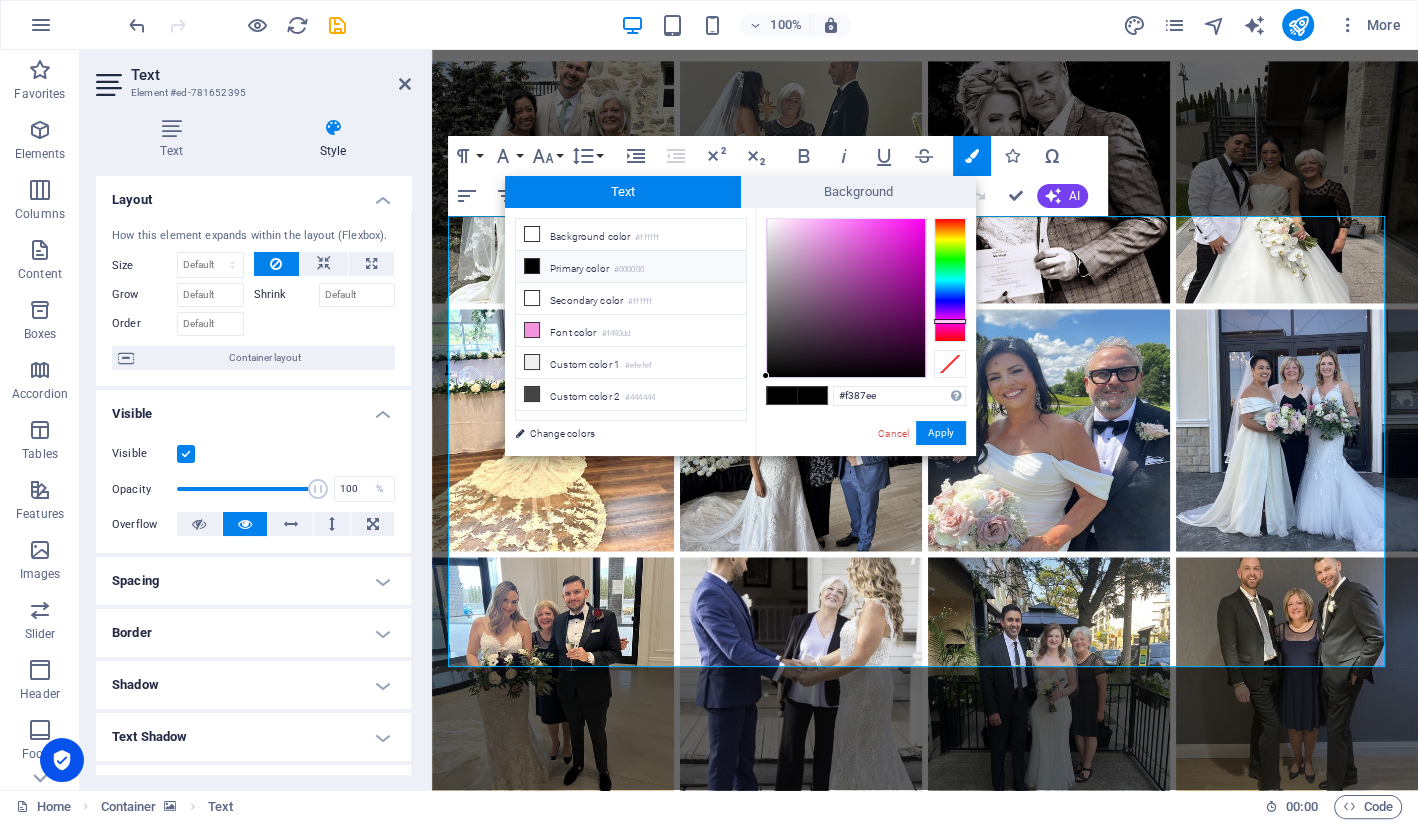 click at bounding box center (846, 298) 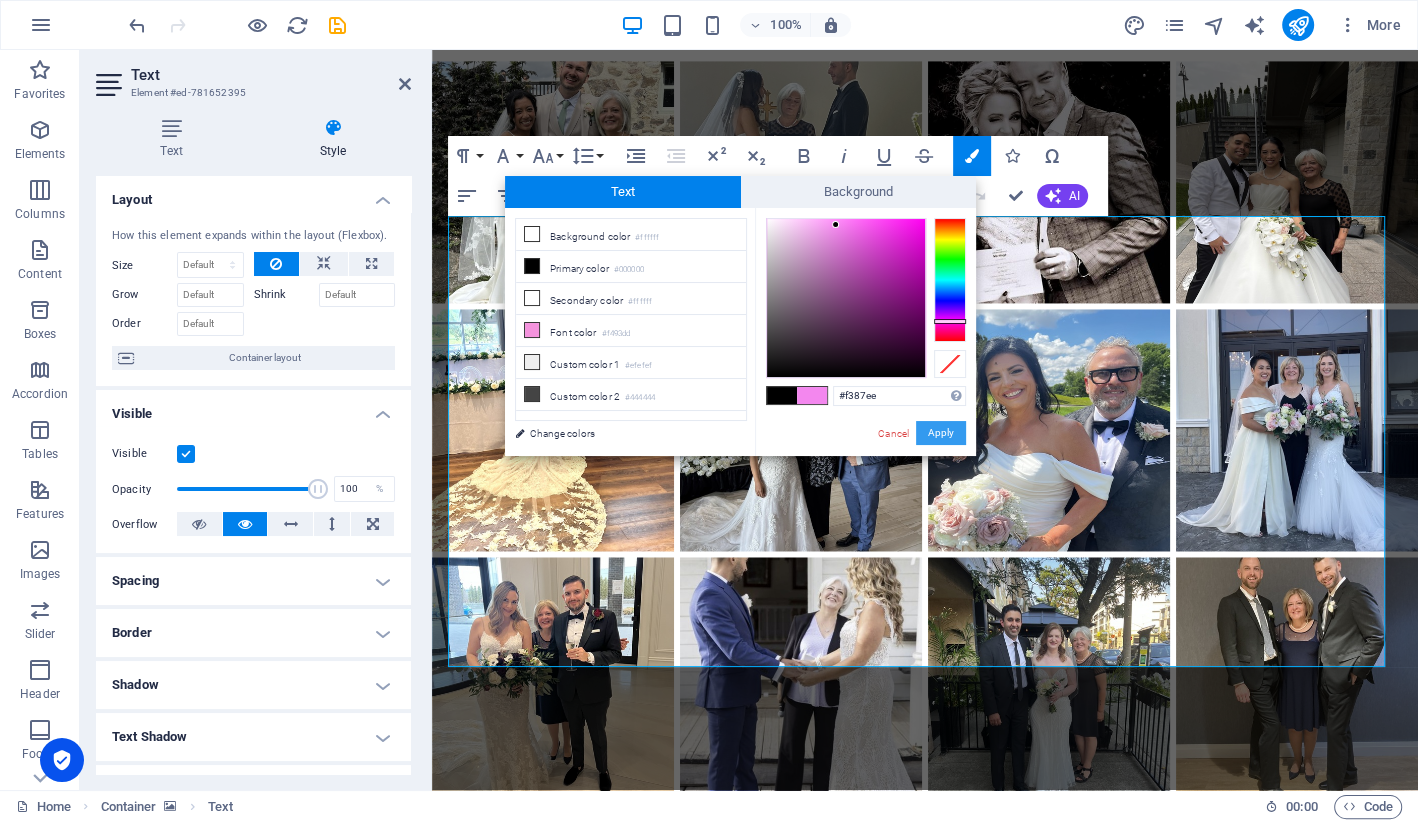 click on "Apply" at bounding box center (941, 433) 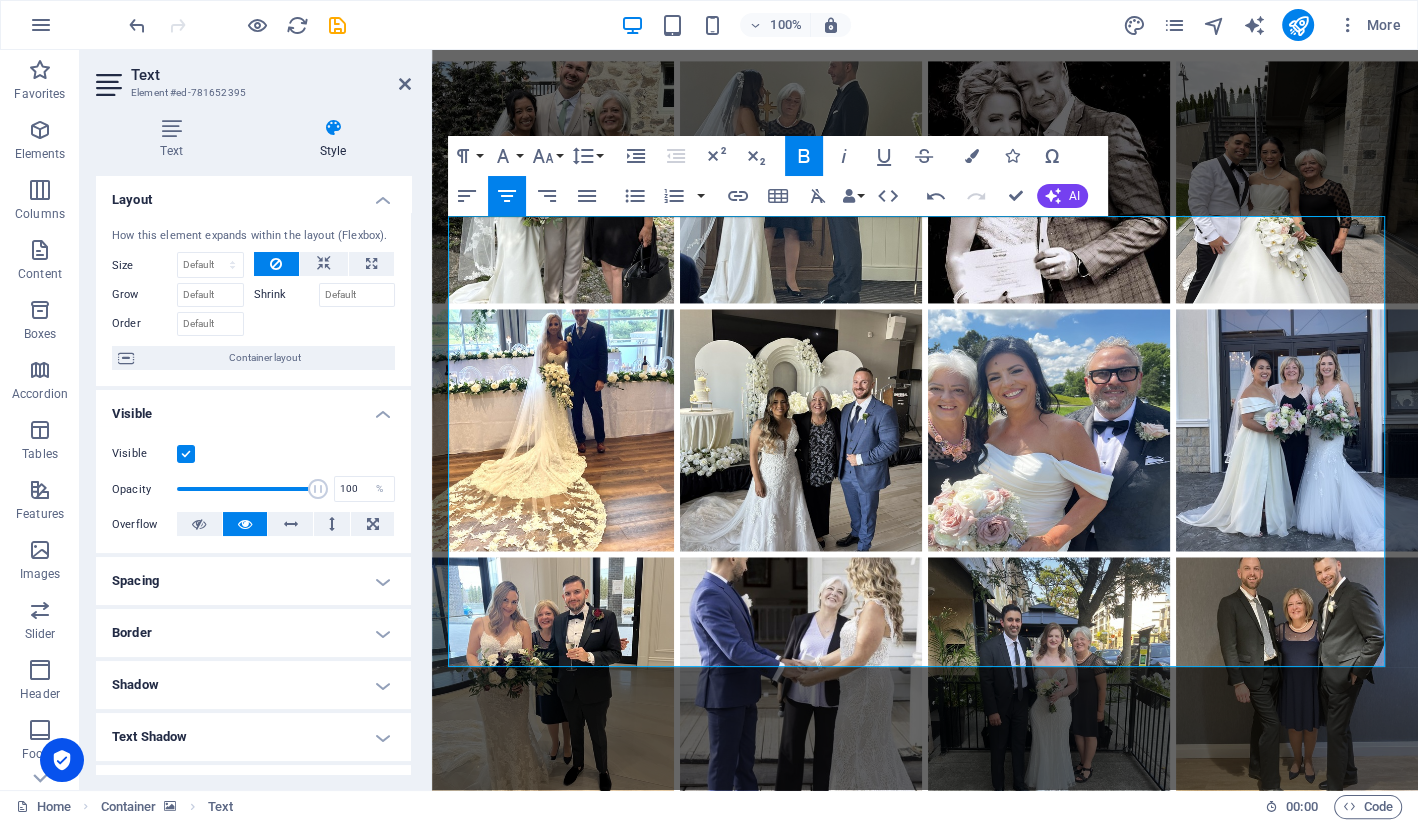 drag, startPoint x: 1287, startPoint y: 634, endPoint x: 438, endPoint y: 210, distance: 948.98737 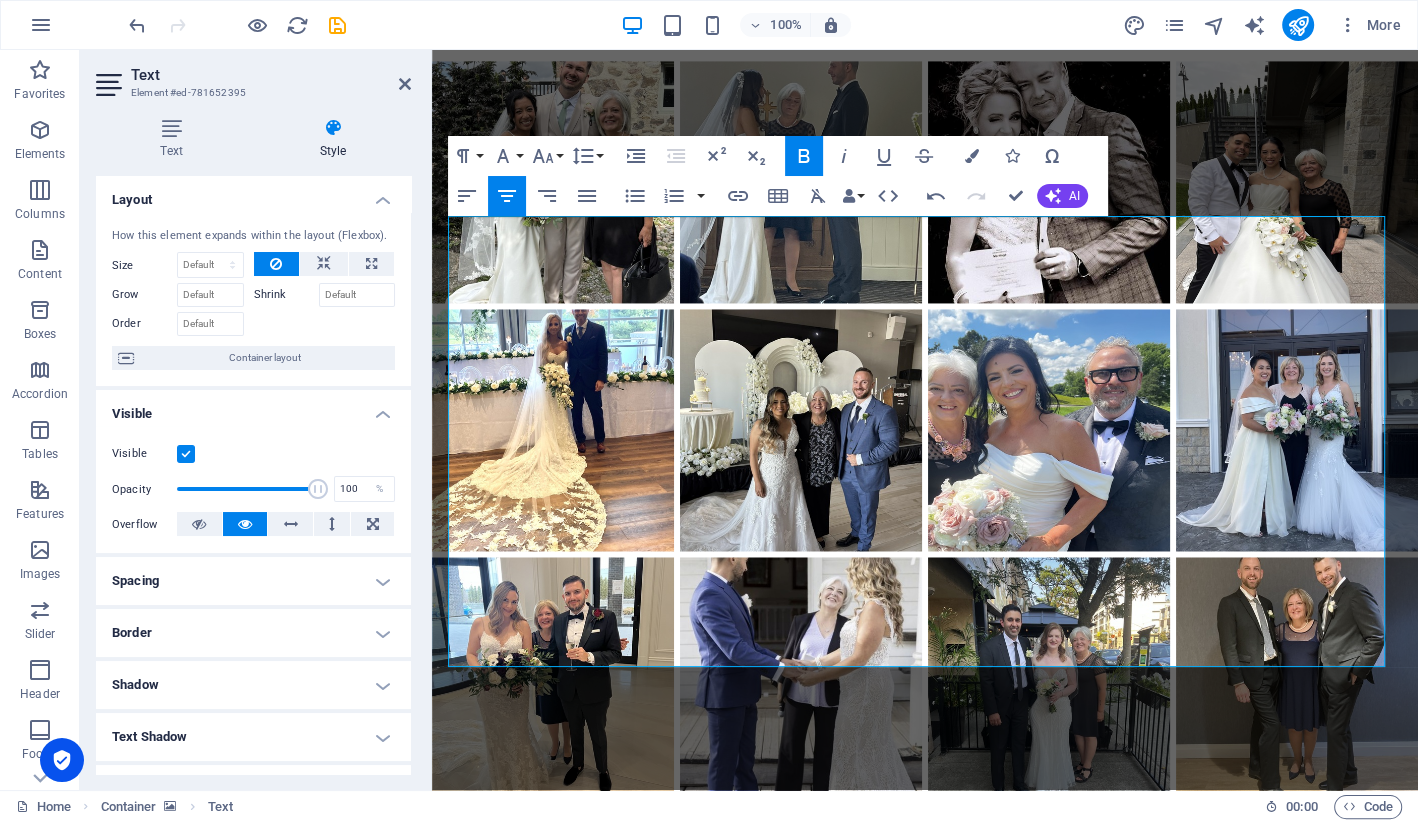 click on "​ ​ What's it Like to Work with [PERSON_NAME] We begin with a free consultation where you share your vision for your ceremony, and together we determine the best package for your needs. Once the [MEDICAL_DATA] is paid, you will receive a comprehensive wedding package with all of the necessary information and instructions on how to proceed. About four weeks before the big day, I remind you to apply for your marriage licence and to make your ceremony selections, and then using your choices, I craft a beautiful ceremony which may include the telling your love story.   We then collaborate until the draft is perfect. On the day of the wedding, I arrive about 20-30 minutes before the ceremony to coordinate with other vendors and to set up. Right after the ceremony, you receive a record of solemnization, and I handle sending your signed licence to the Registrar’s Office.   I also like to get a photo of us together. post-wedding process hassle-free." at bounding box center (925, 2240) 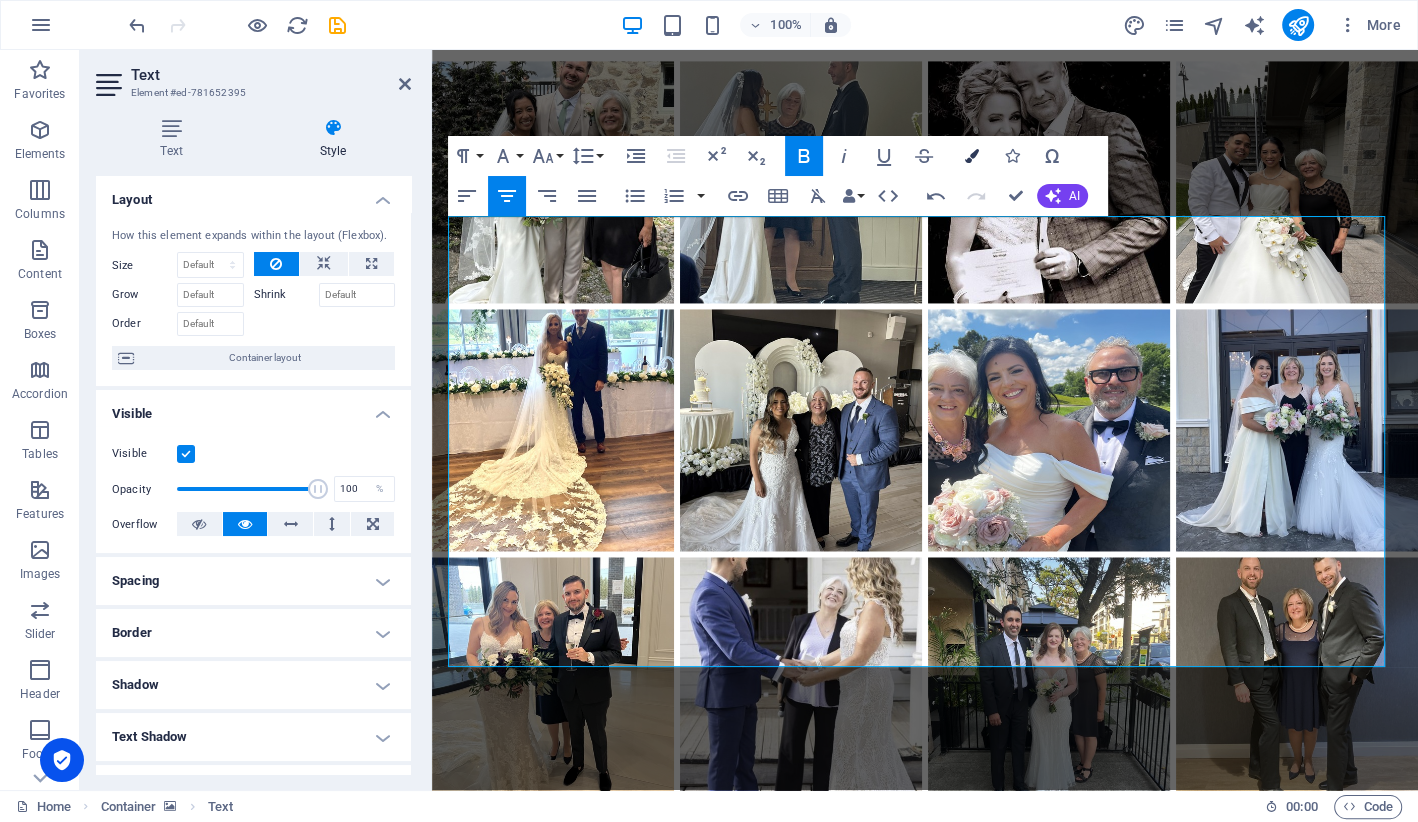 click on "Colors" at bounding box center [972, 156] 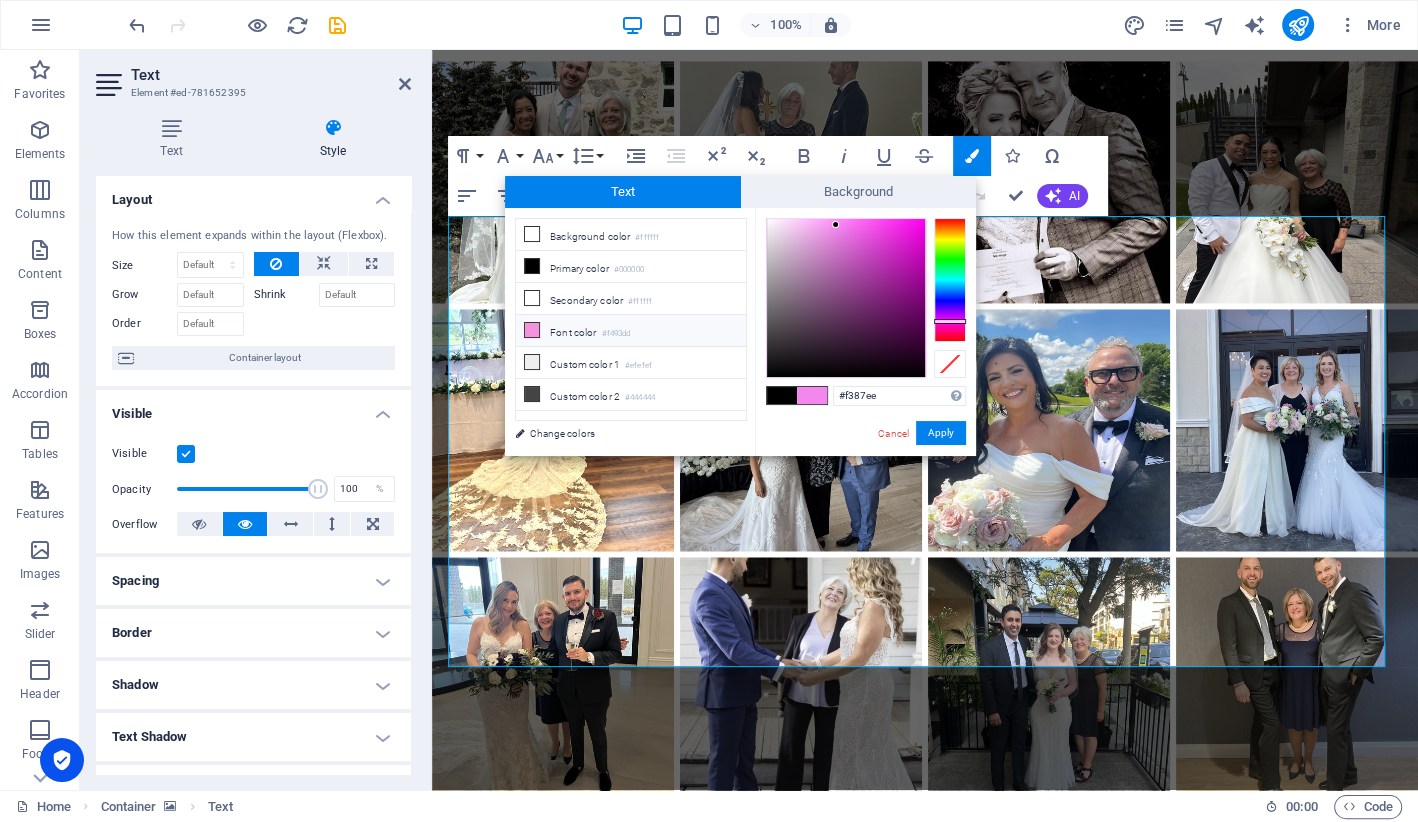 click at bounding box center [532, 330] 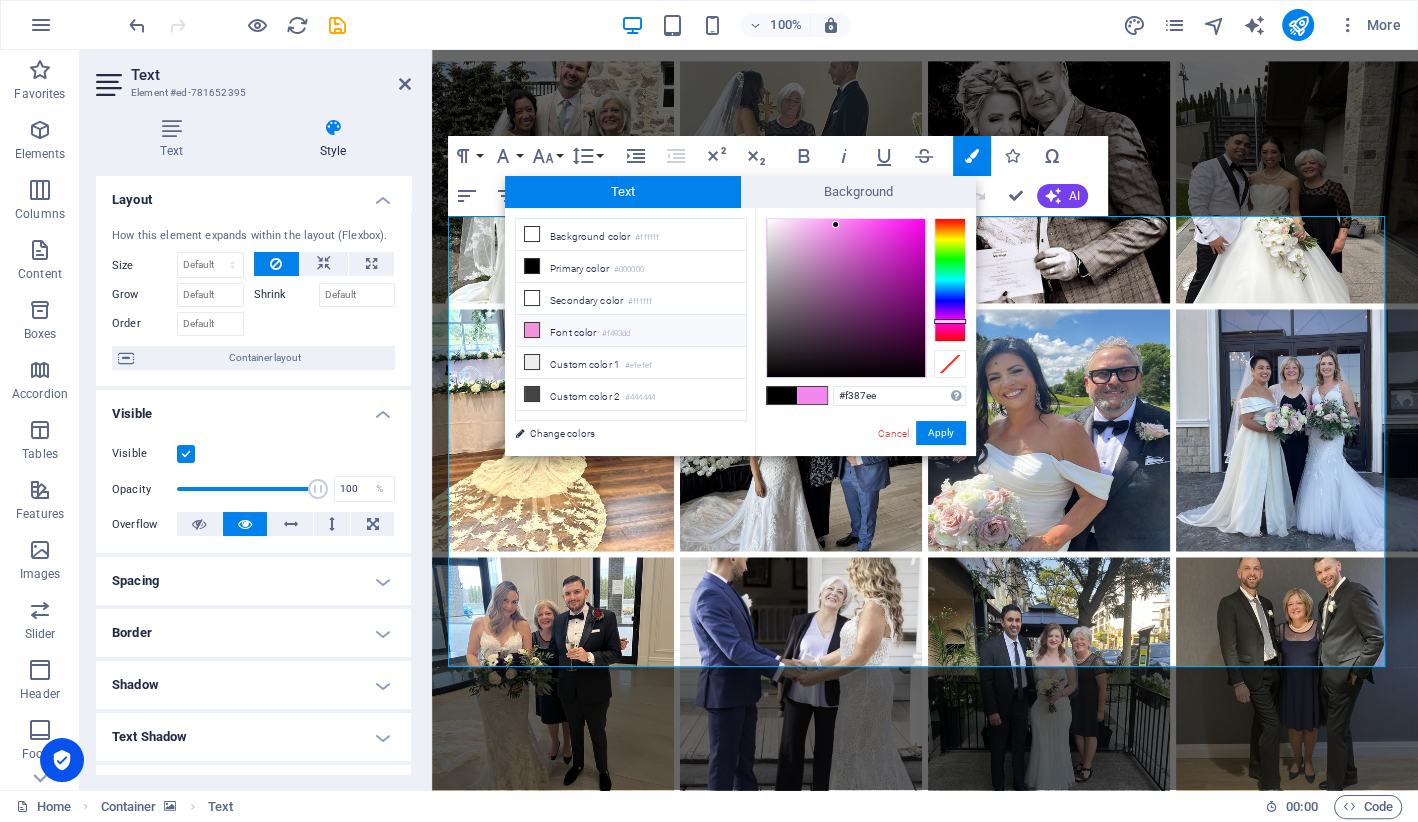 type on "#f493dd" 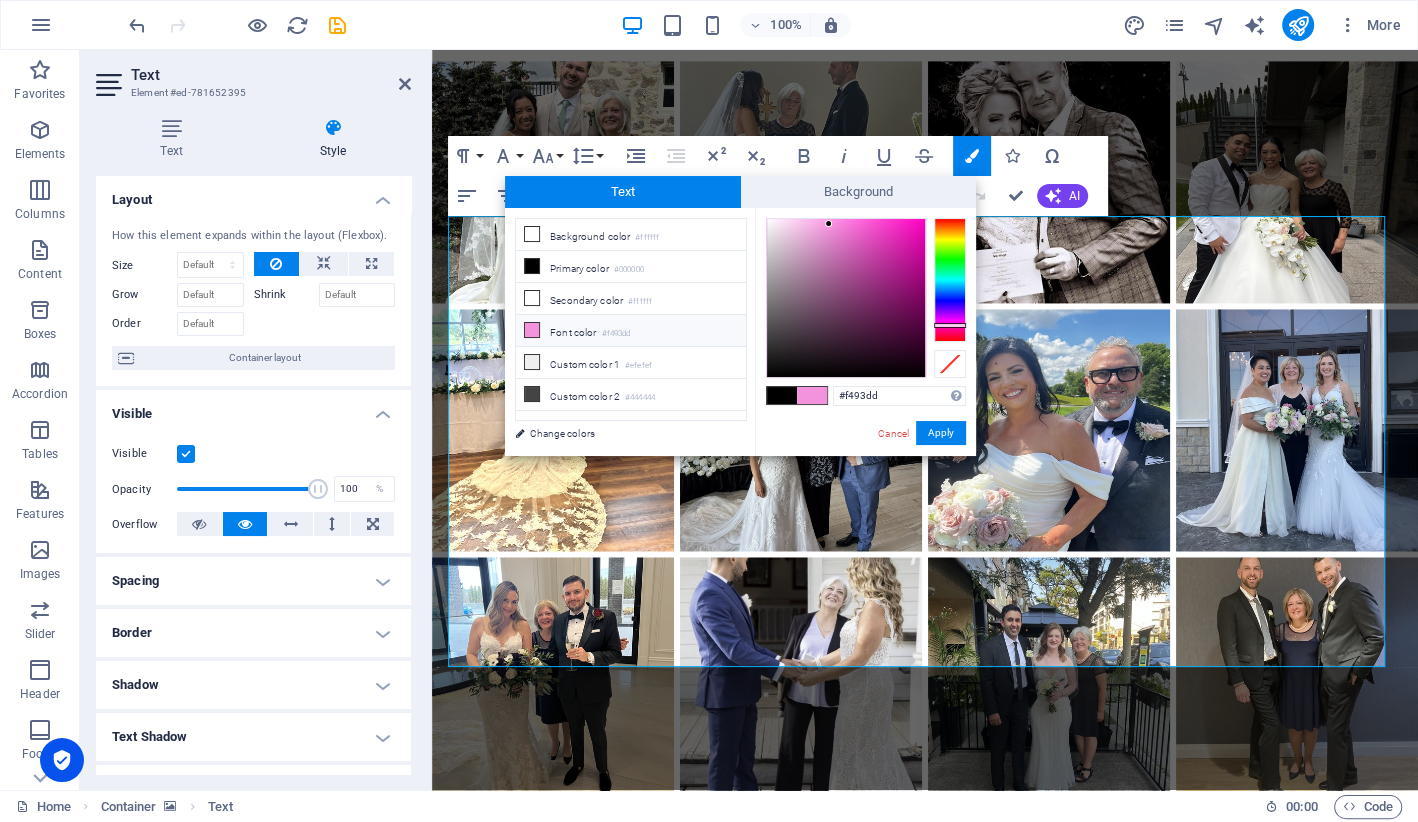 click at bounding box center (532, 330) 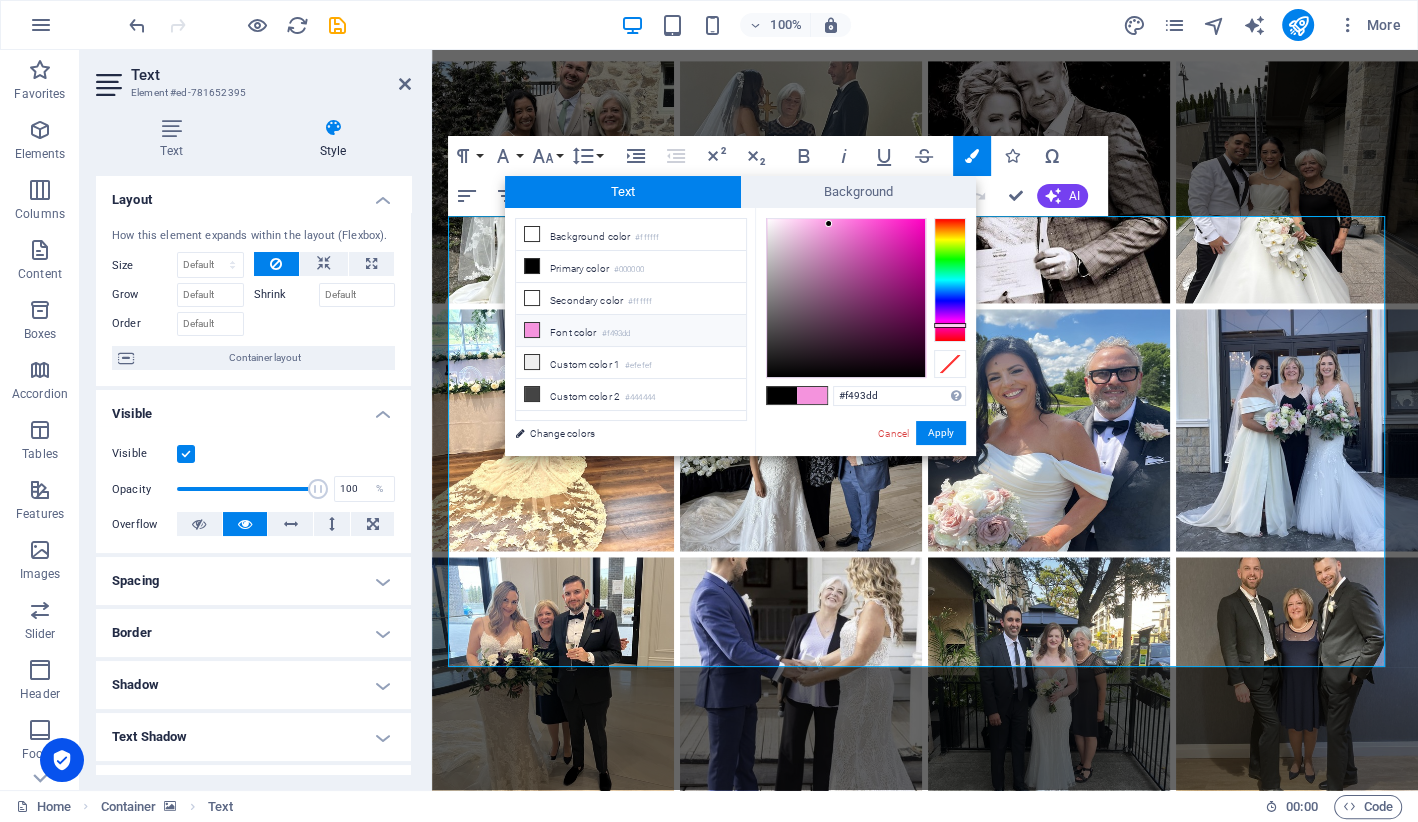 click at bounding box center [532, 330] 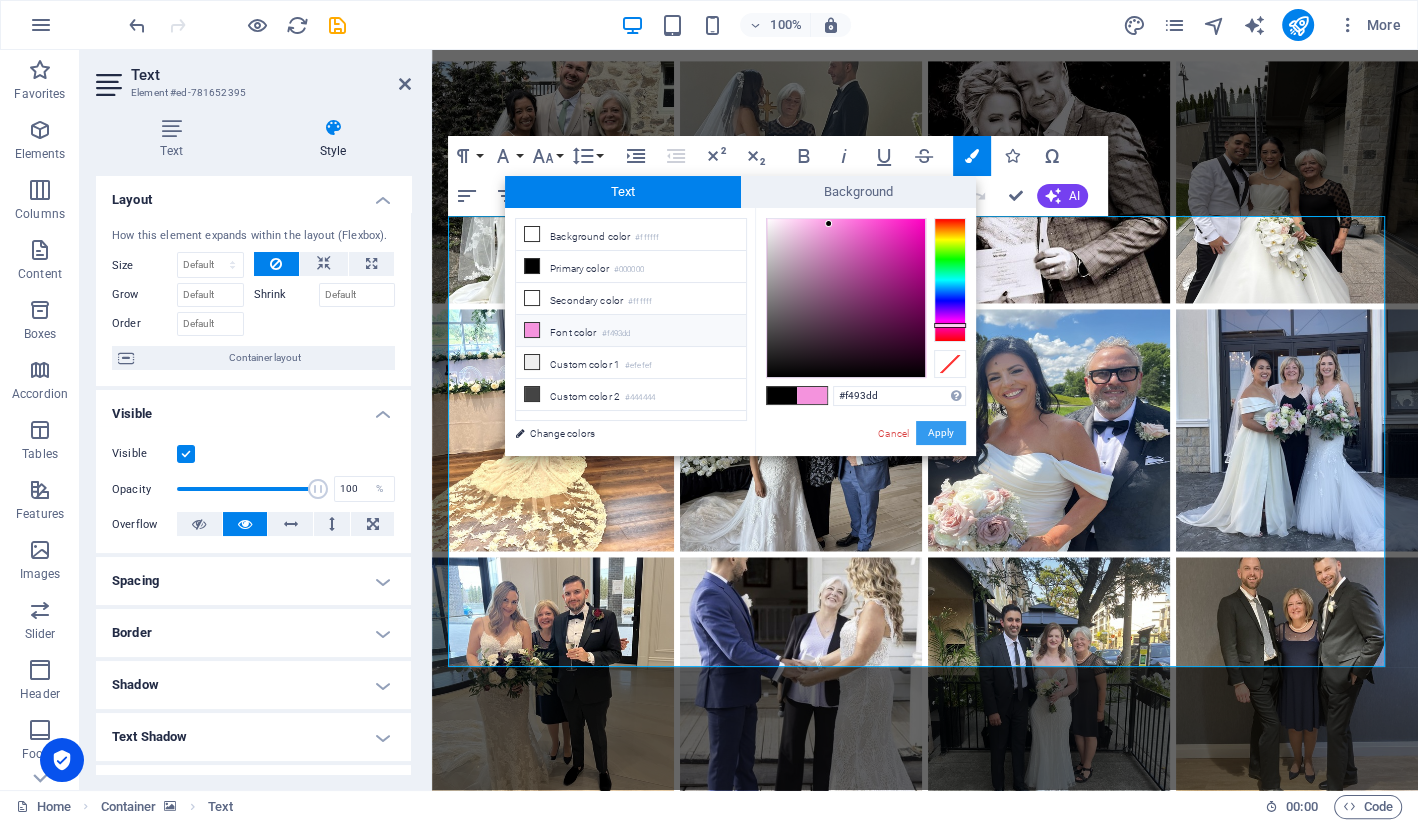 click on "Apply" at bounding box center (941, 433) 